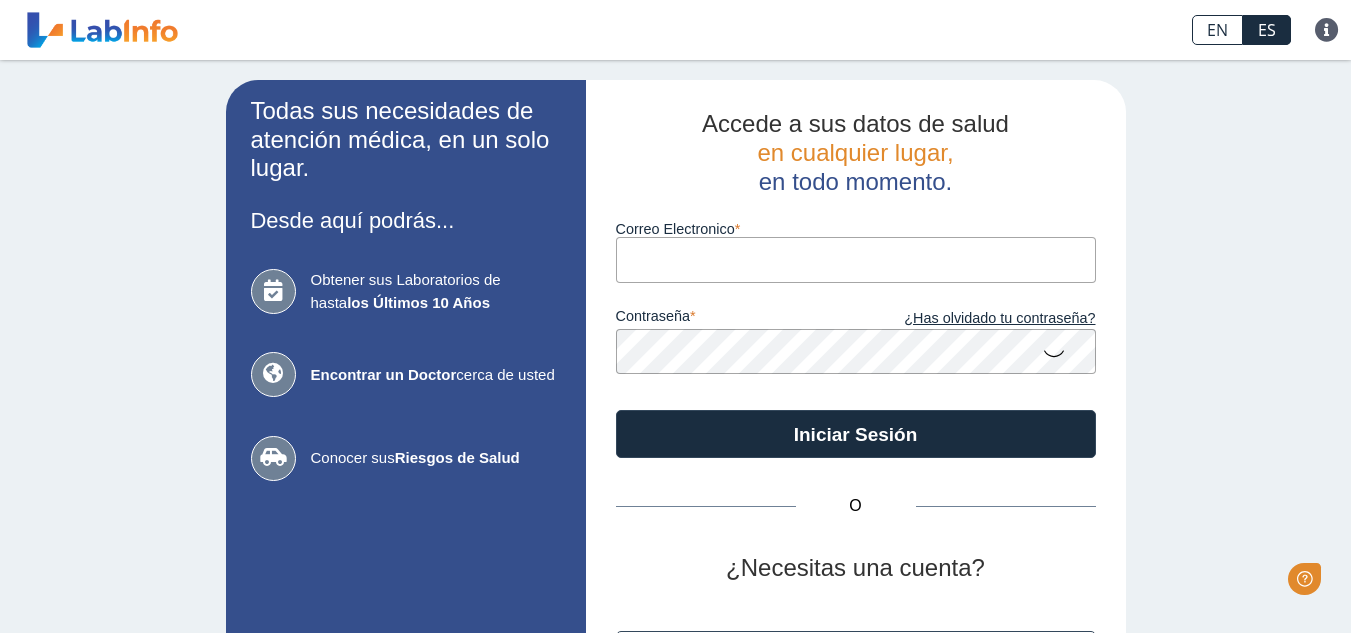 scroll, scrollTop: 0, scrollLeft: 0, axis: both 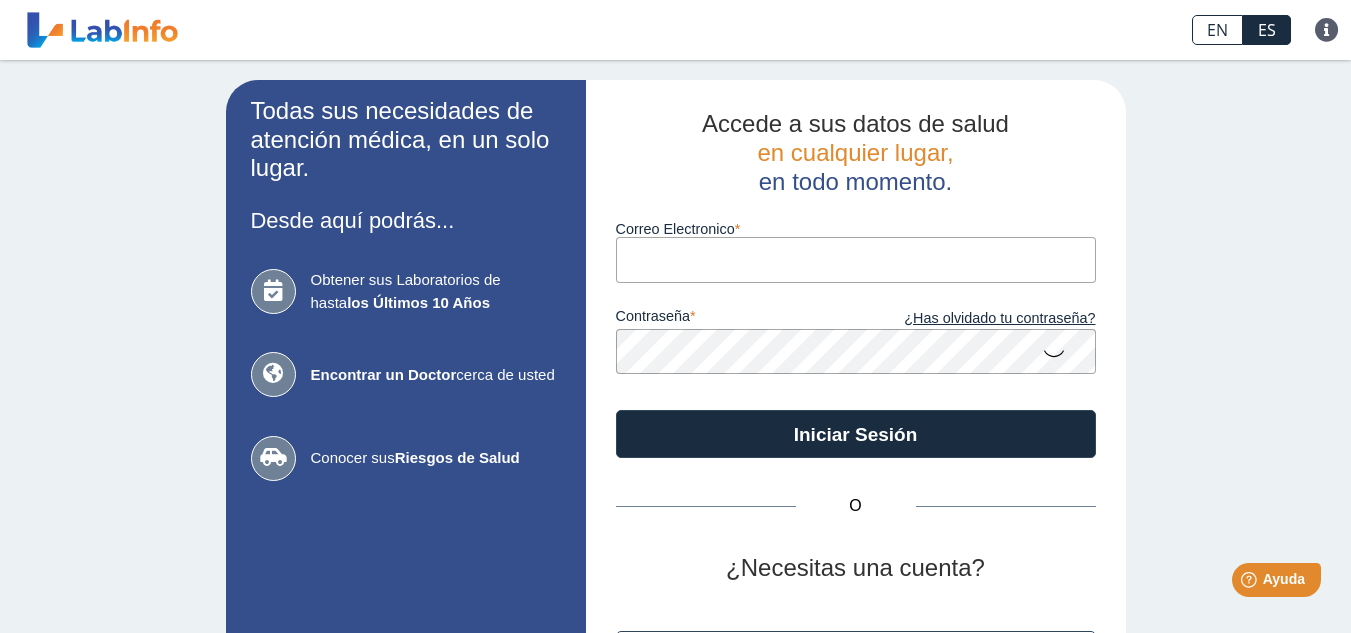 click on "Correo Electronico" at bounding box center (856, 259) 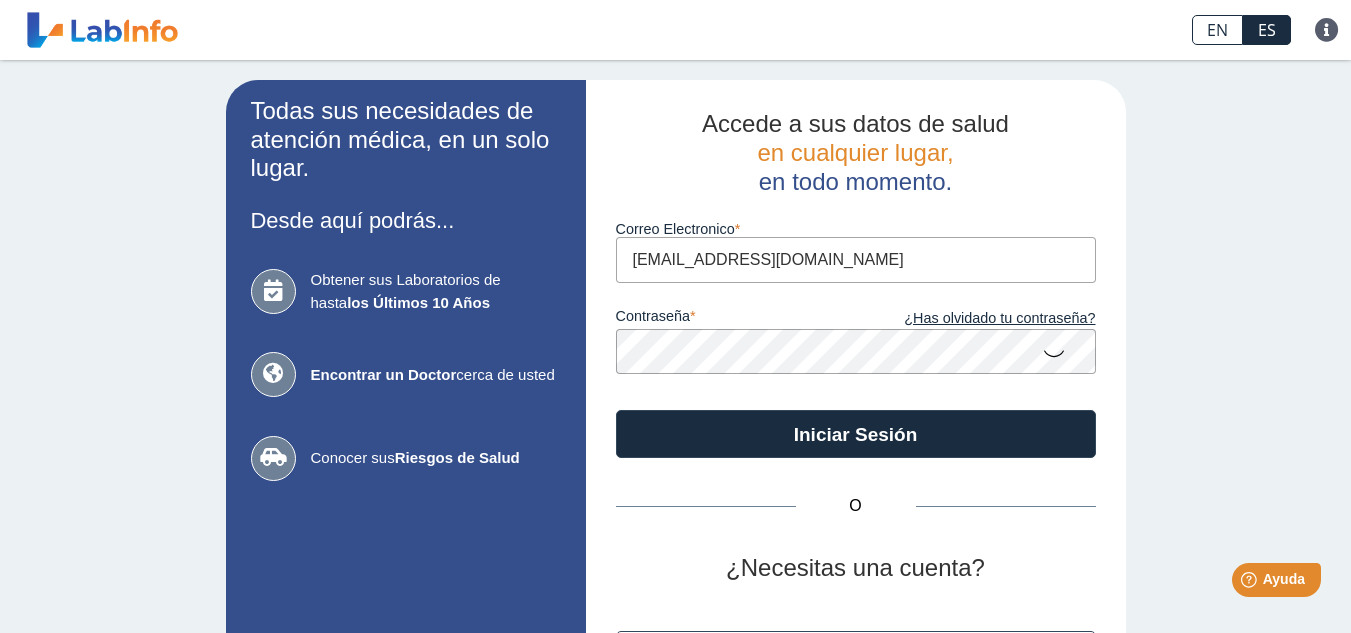 type on "[EMAIL_ADDRESS][DOMAIN_NAME]" 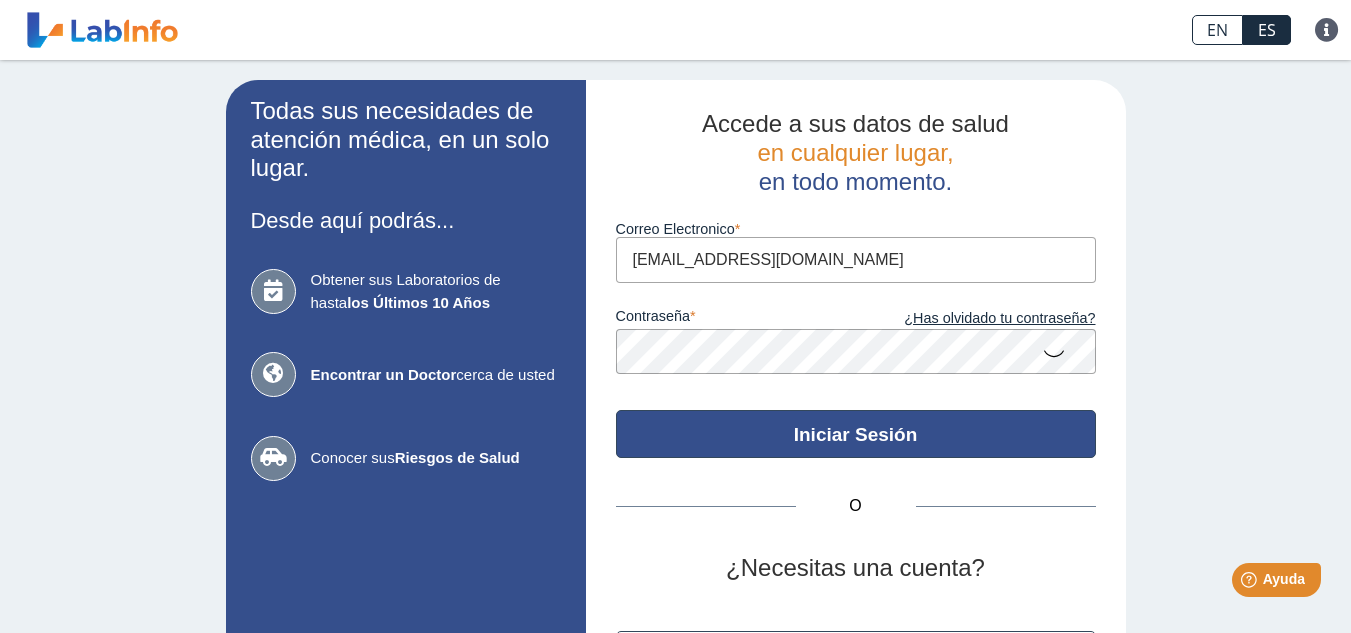 click on "Iniciar Sesión" 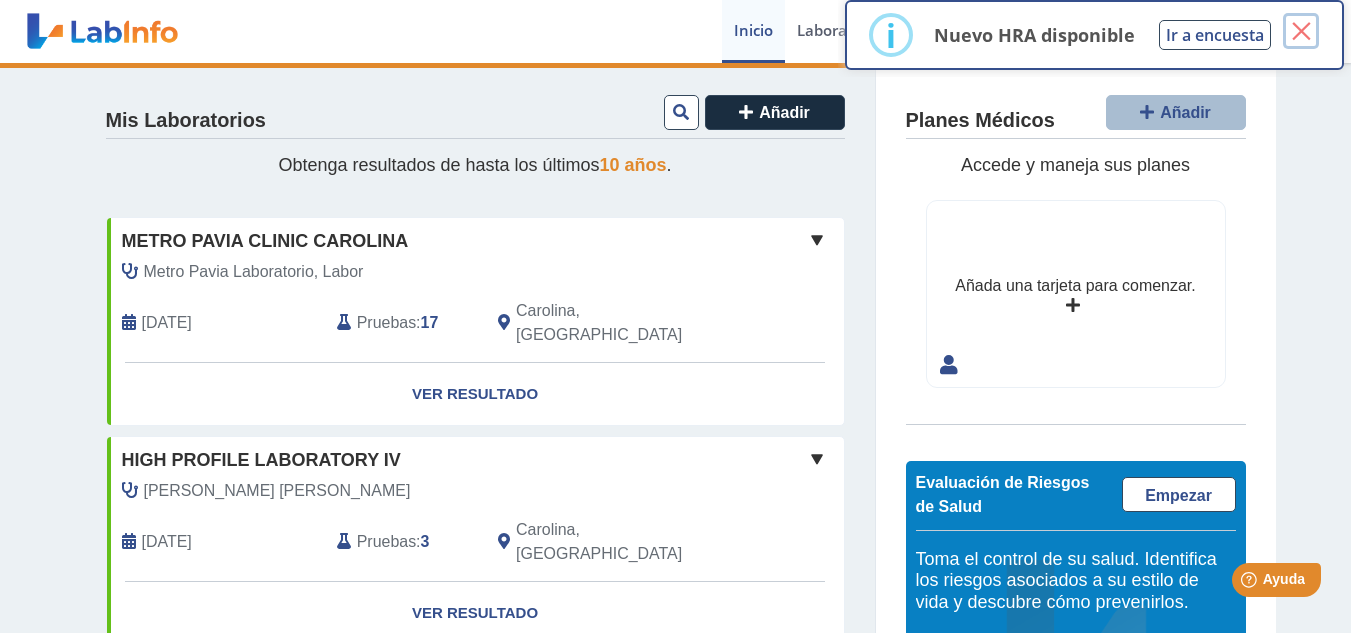 click on "×" at bounding box center (1301, 31) 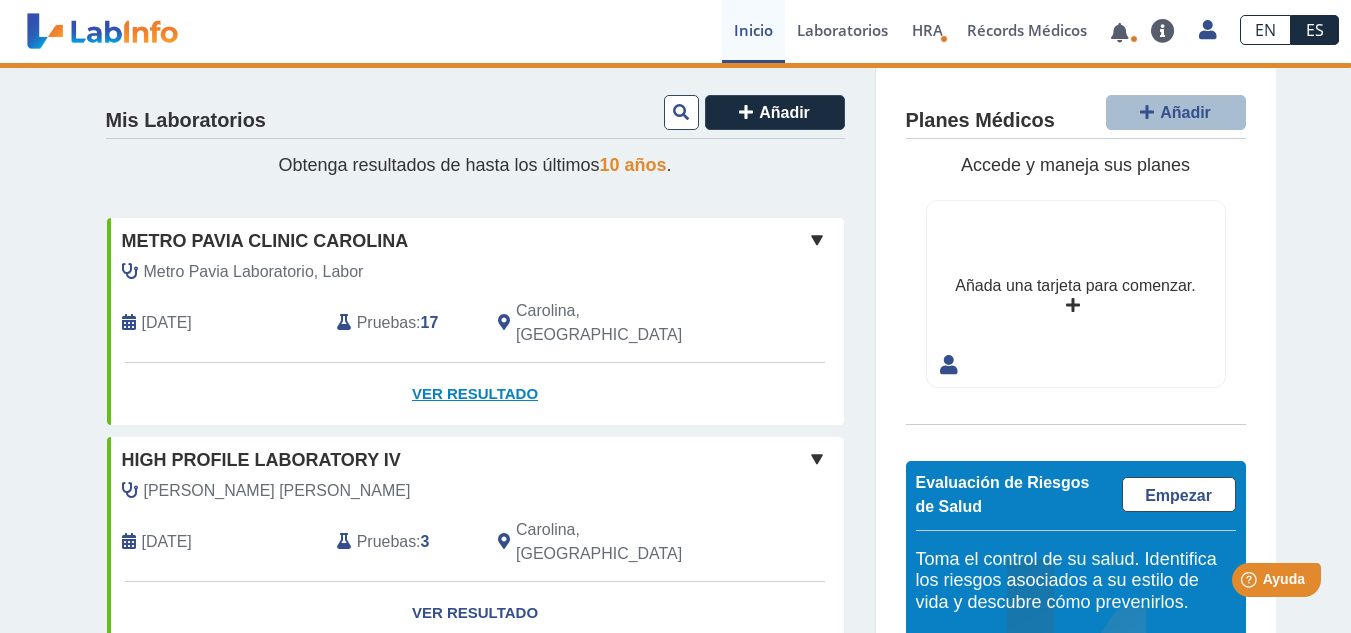 click on "Ver Resultado" 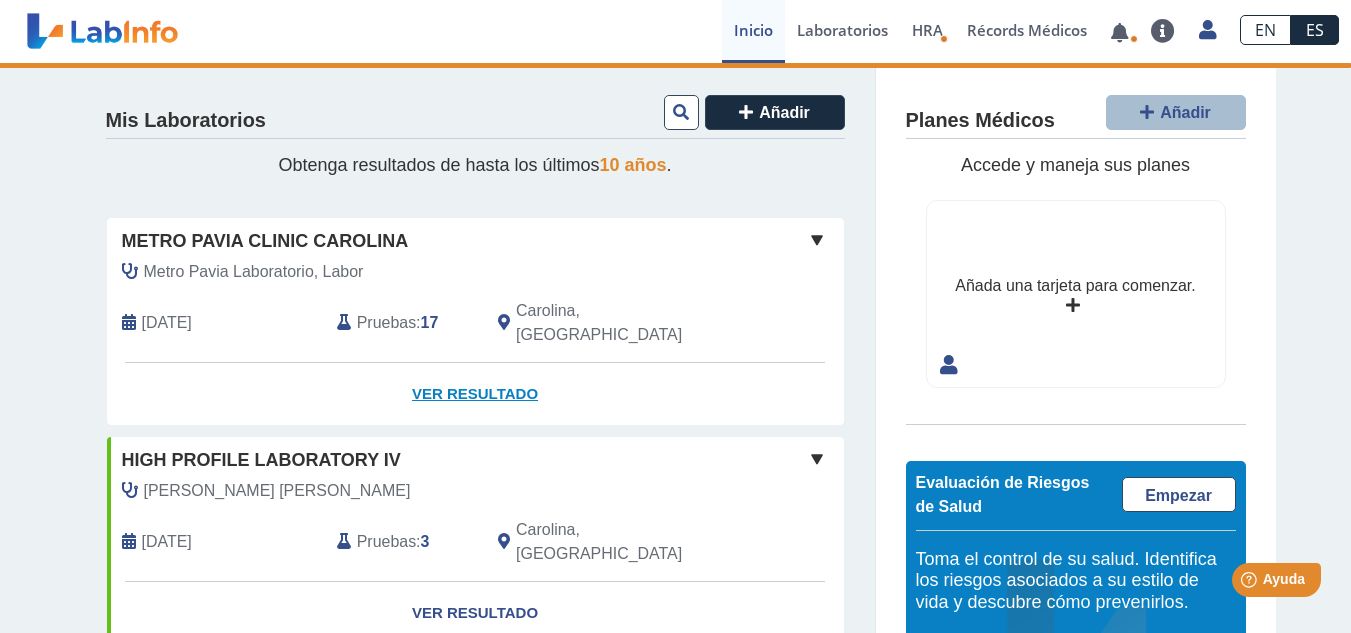 click on "Ver Resultado" 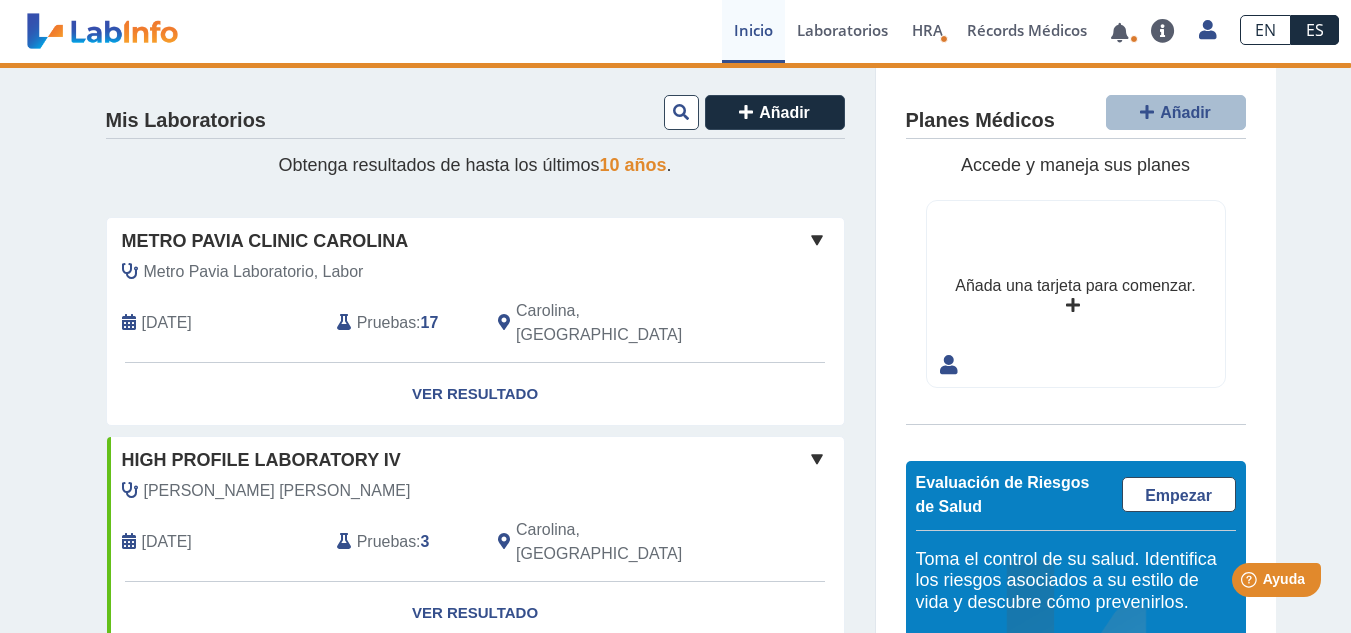 click on "Metro Pavia Laboratorio, Labor" 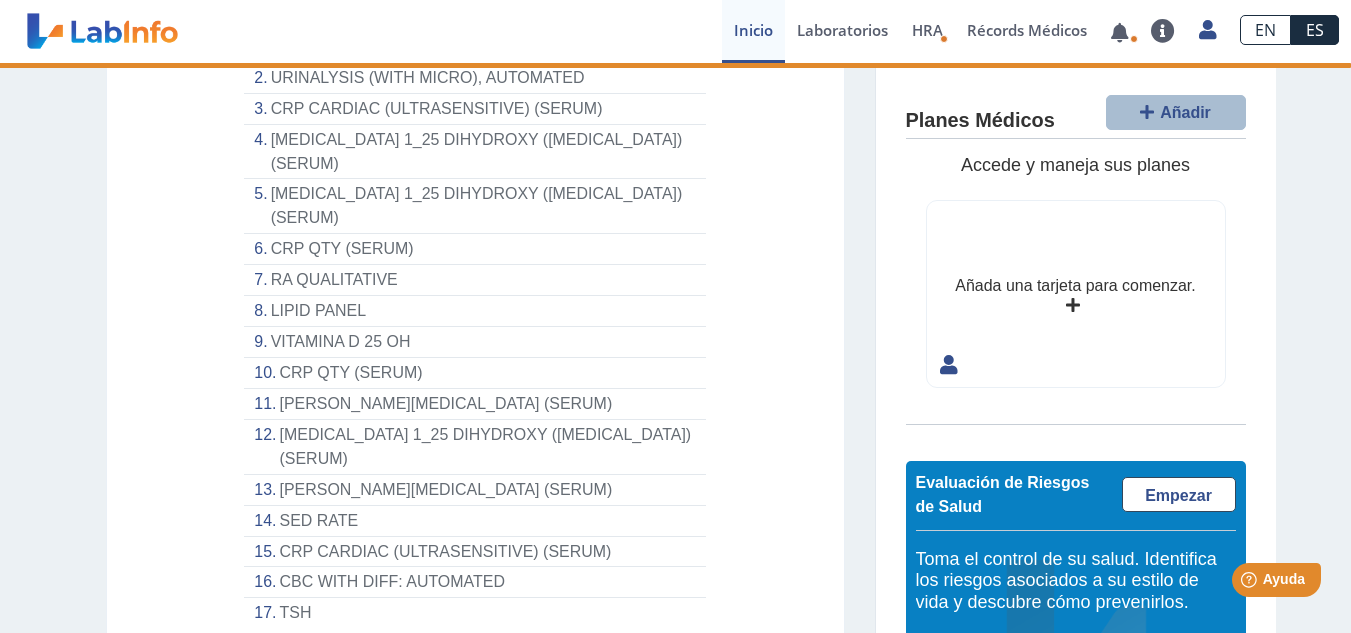 scroll, scrollTop: 372, scrollLeft: 0, axis: vertical 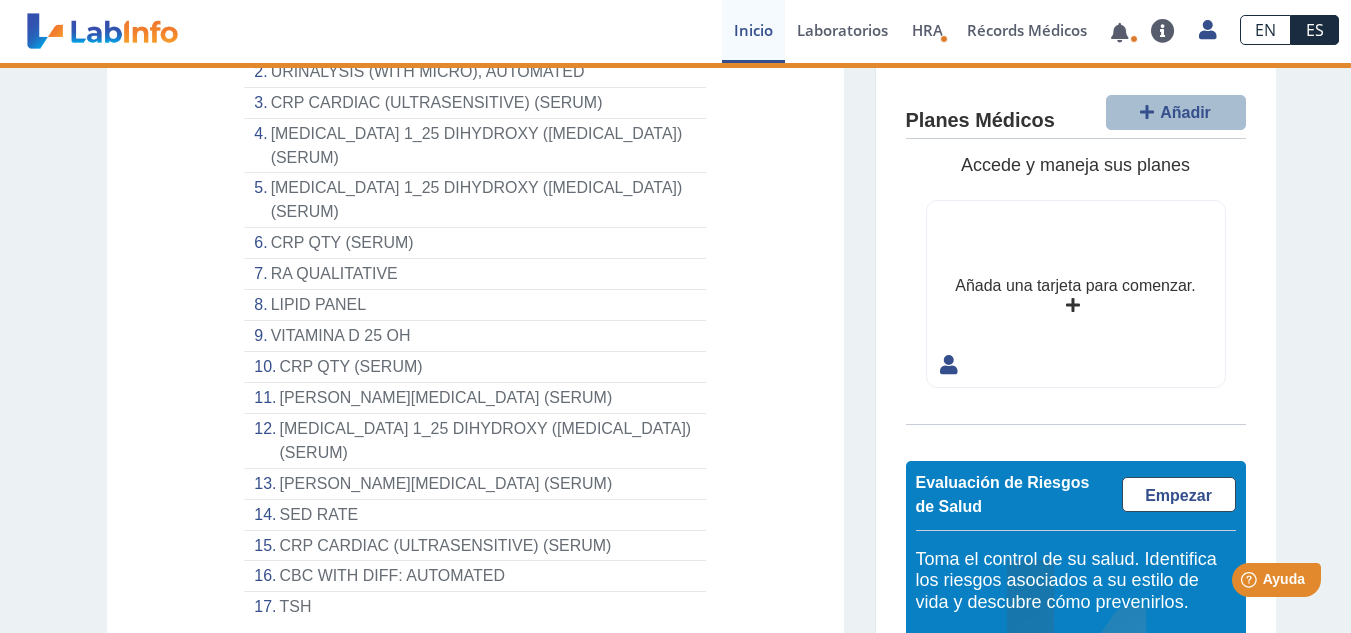 click on "Ver Resultado" 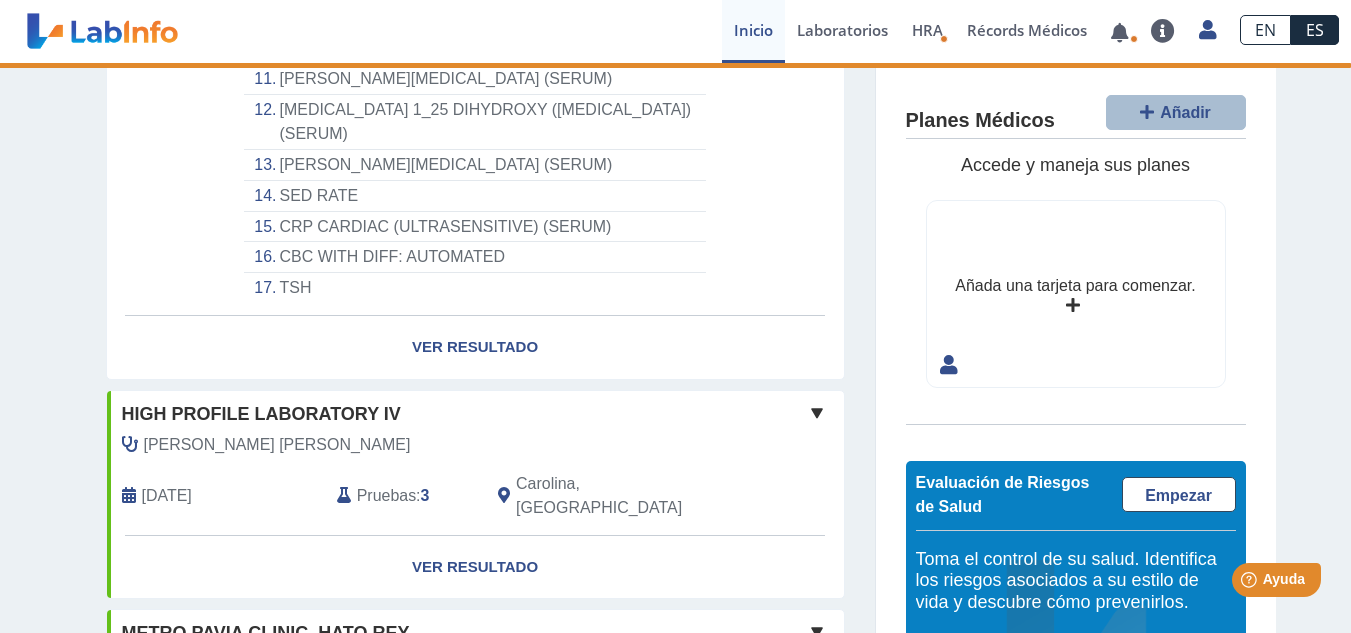 scroll, scrollTop: 0, scrollLeft: 0, axis: both 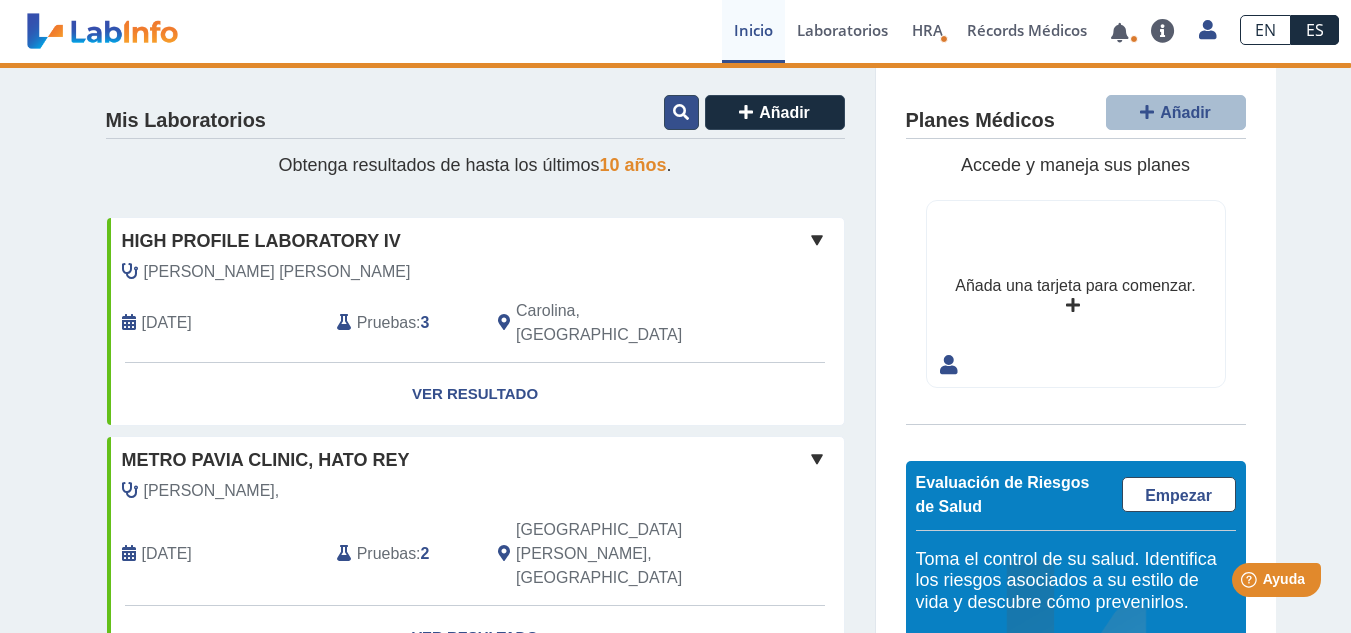 click at bounding box center [681, 112] 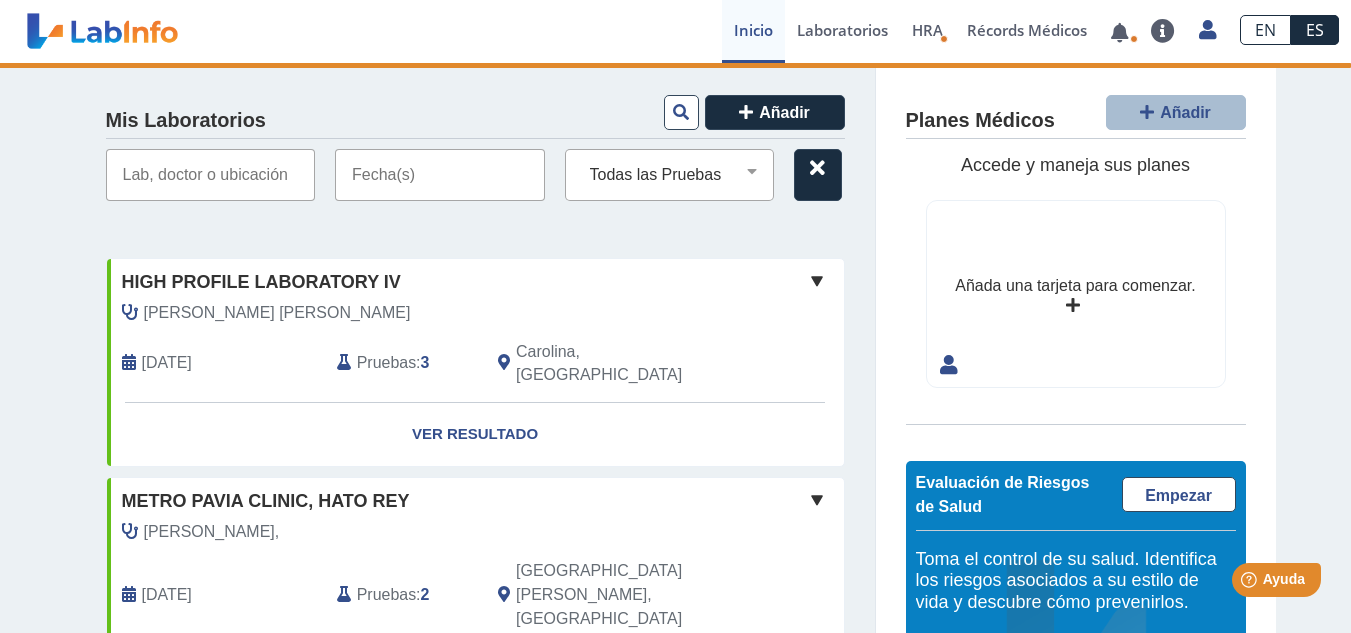 click at bounding box center [440, 175] 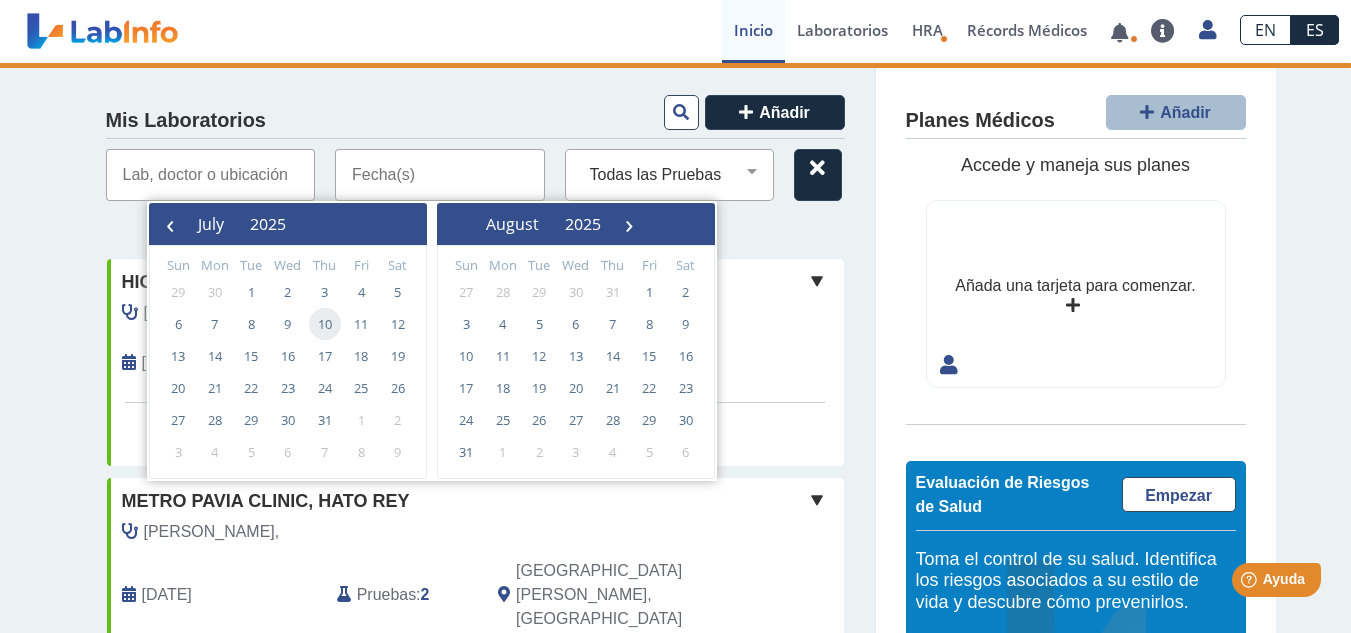 click on "10" 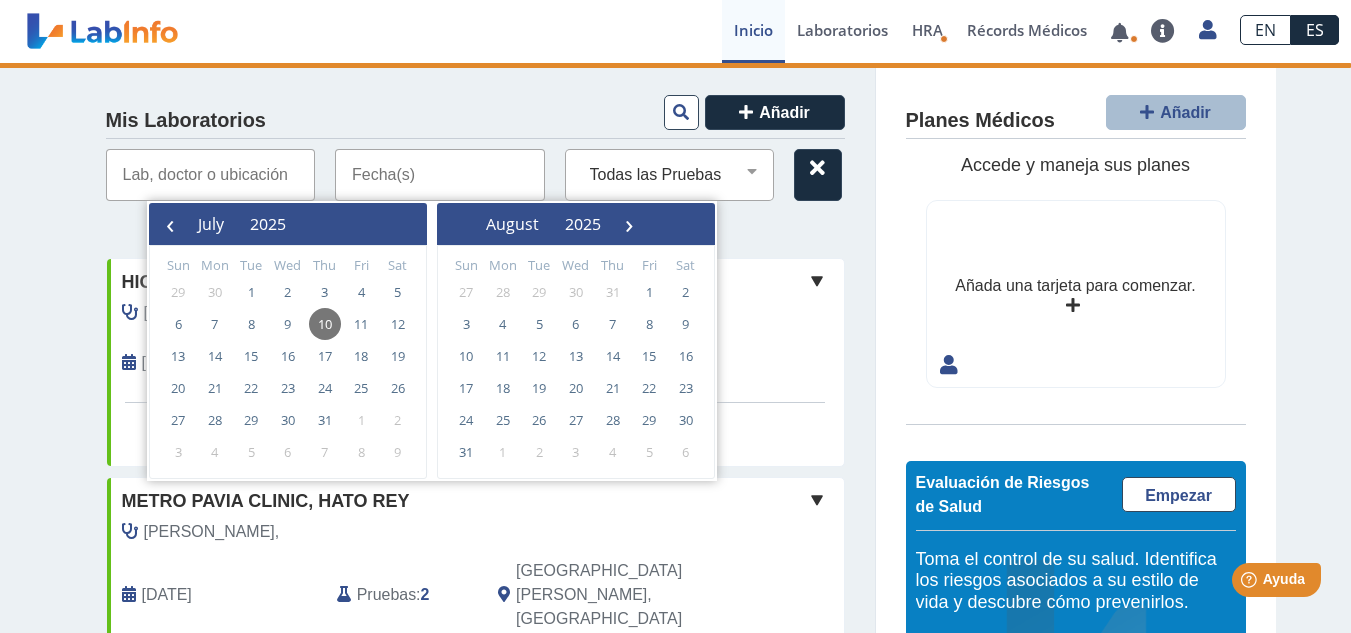 click on "10" 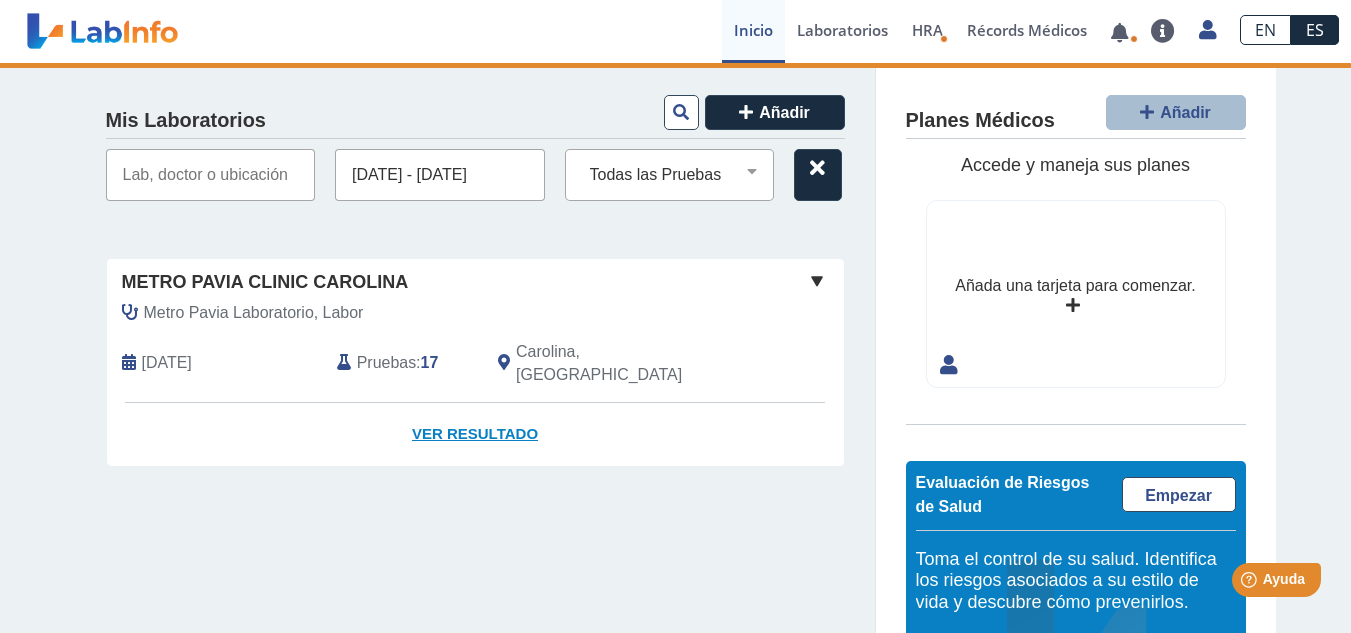 click on "Ver Resultado" 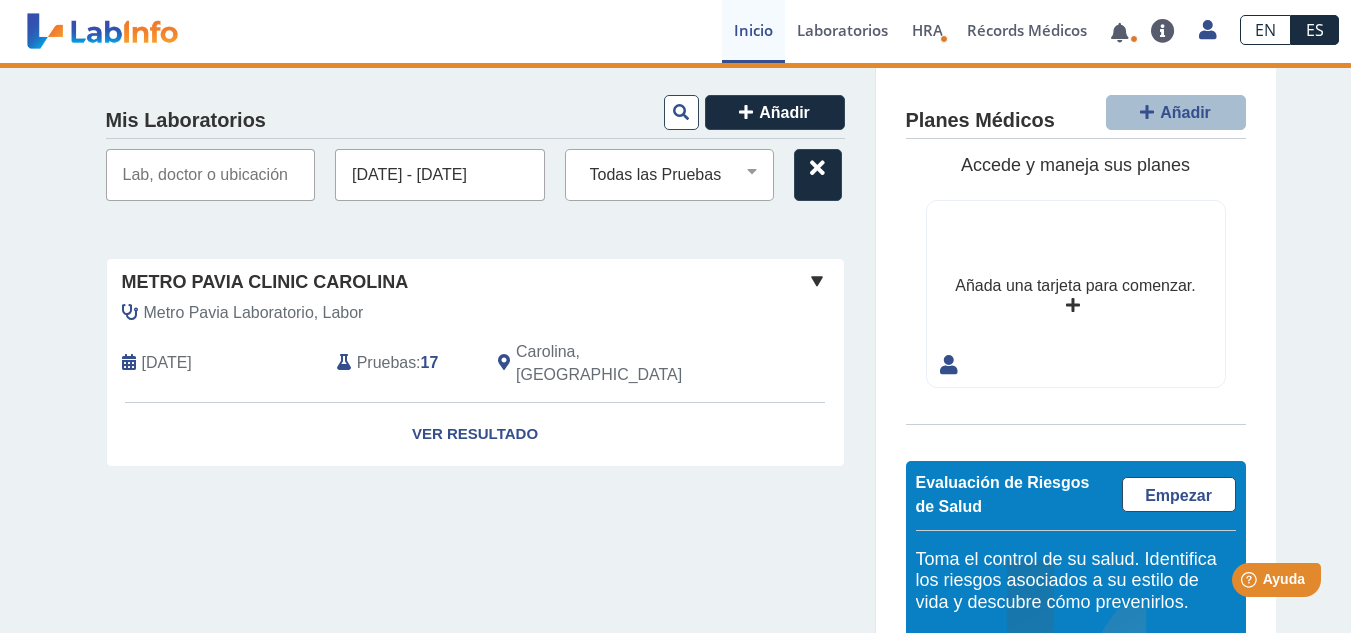 click on "Metro Pavia Laboratorio, Labor" 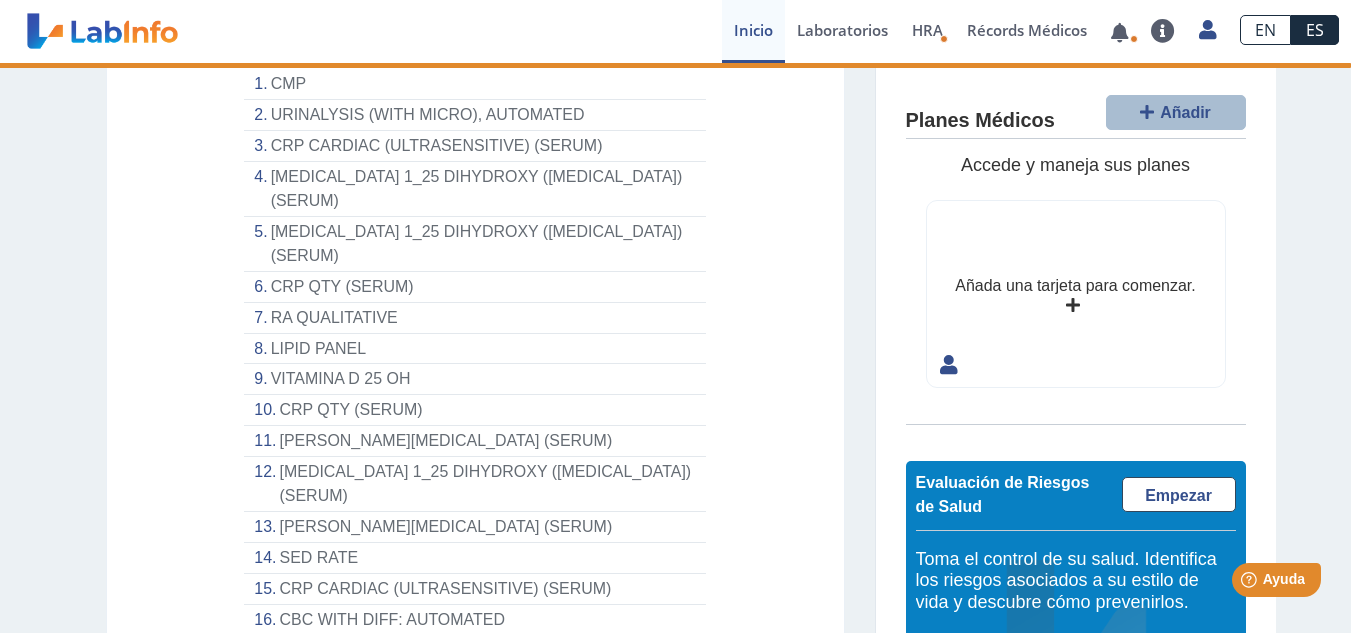scroll, scrollTop: 453, scrollLeft: 0, axis: vertical 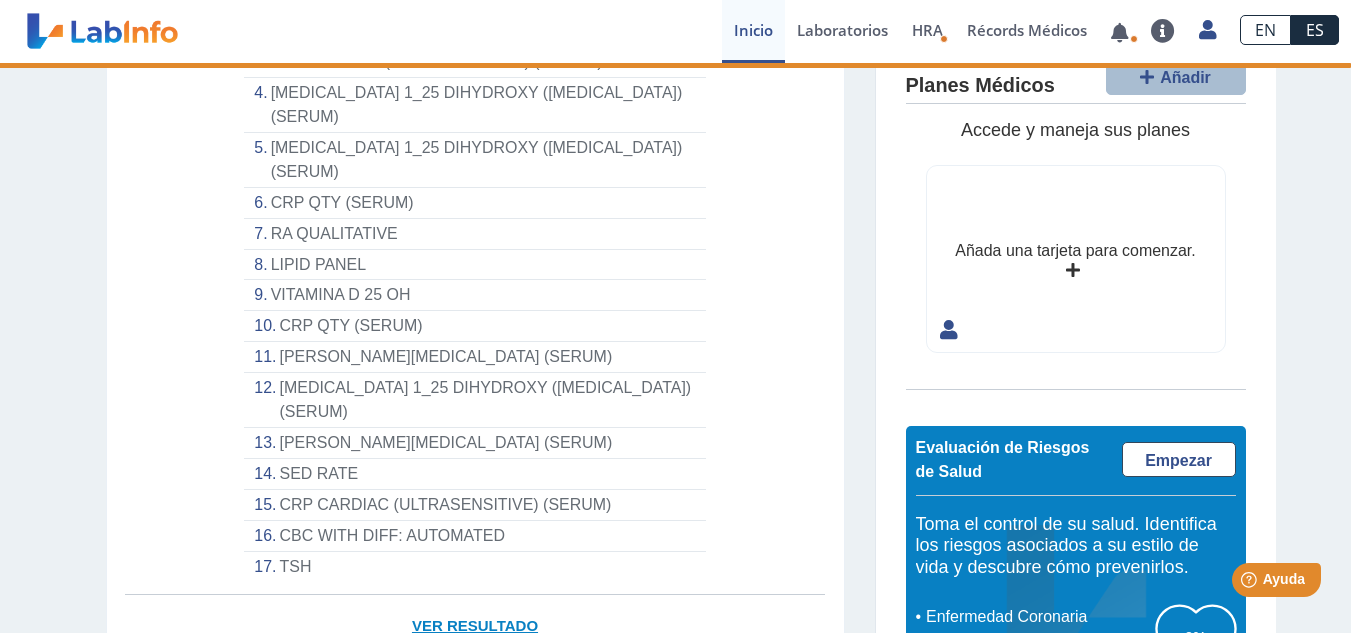 click on "Ver Resultado" 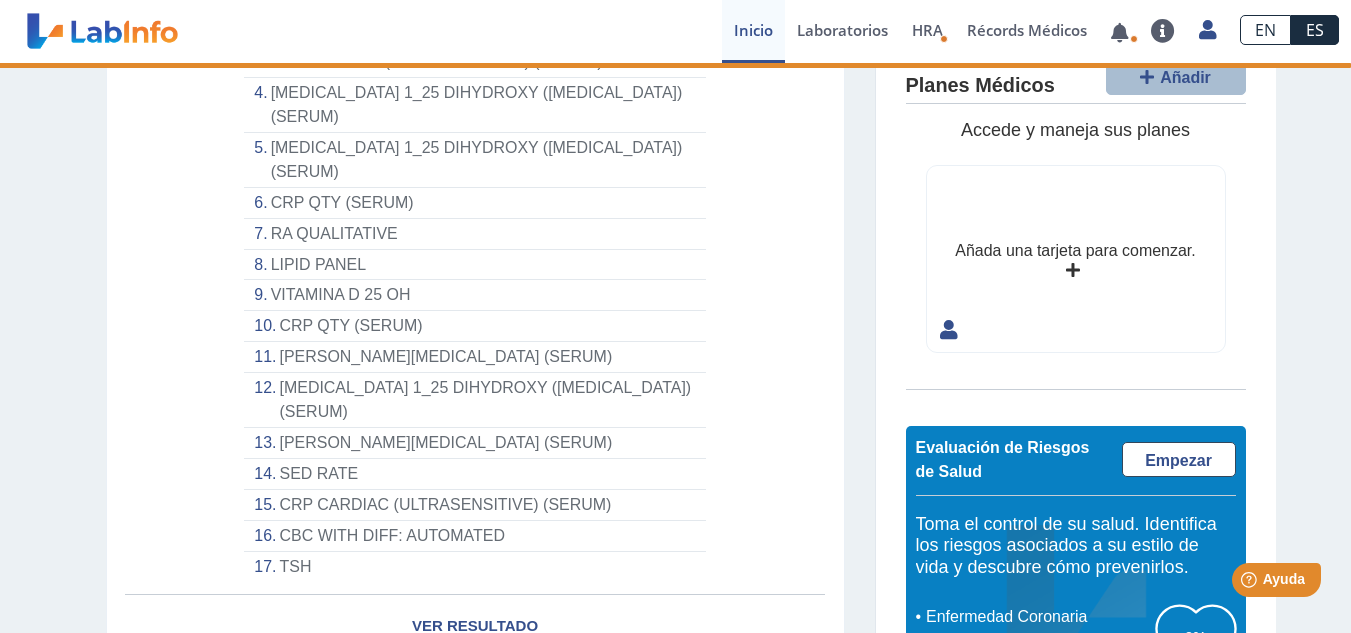 click on "TSH" 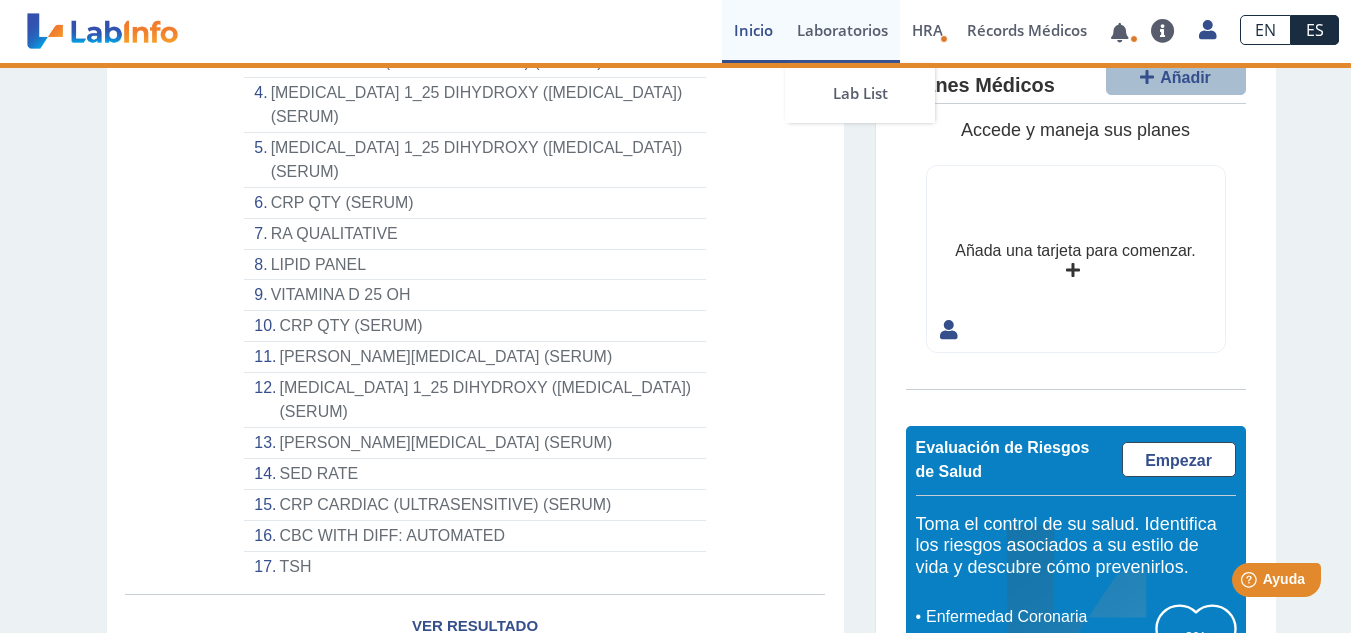 click on "Laboratorios" at bounding box center (842, 31) 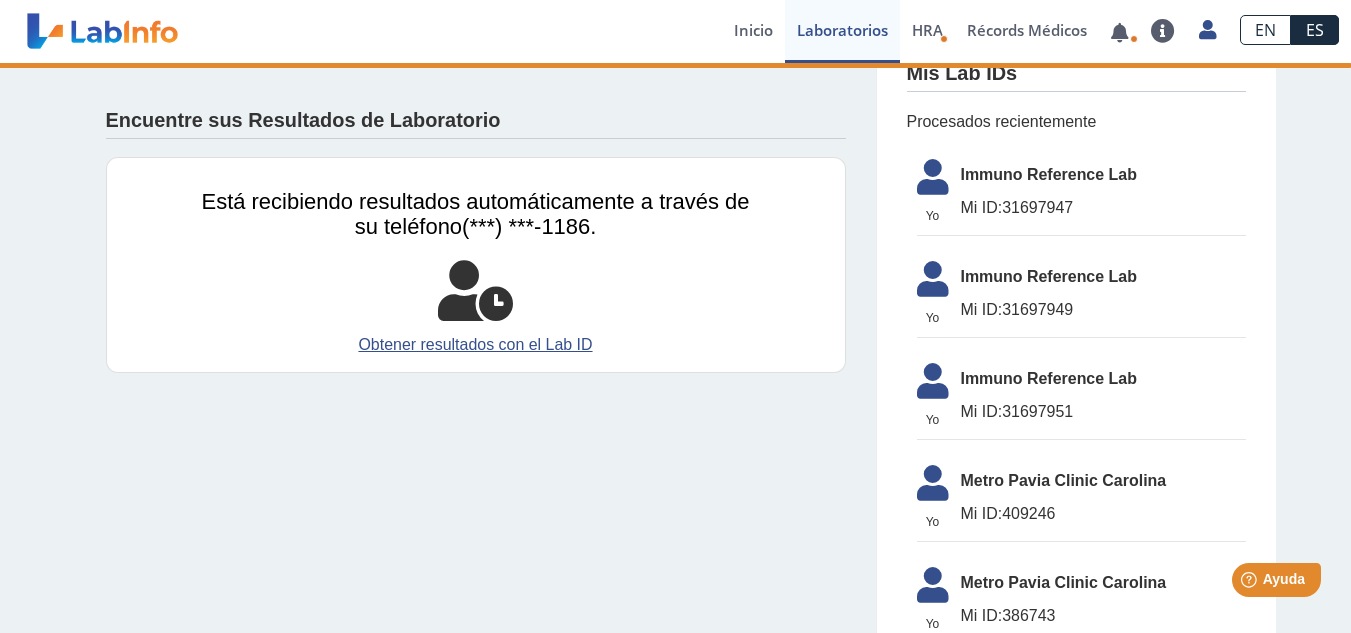 scroll, scrollTop: 0, scrollLeft: 0, axis: both 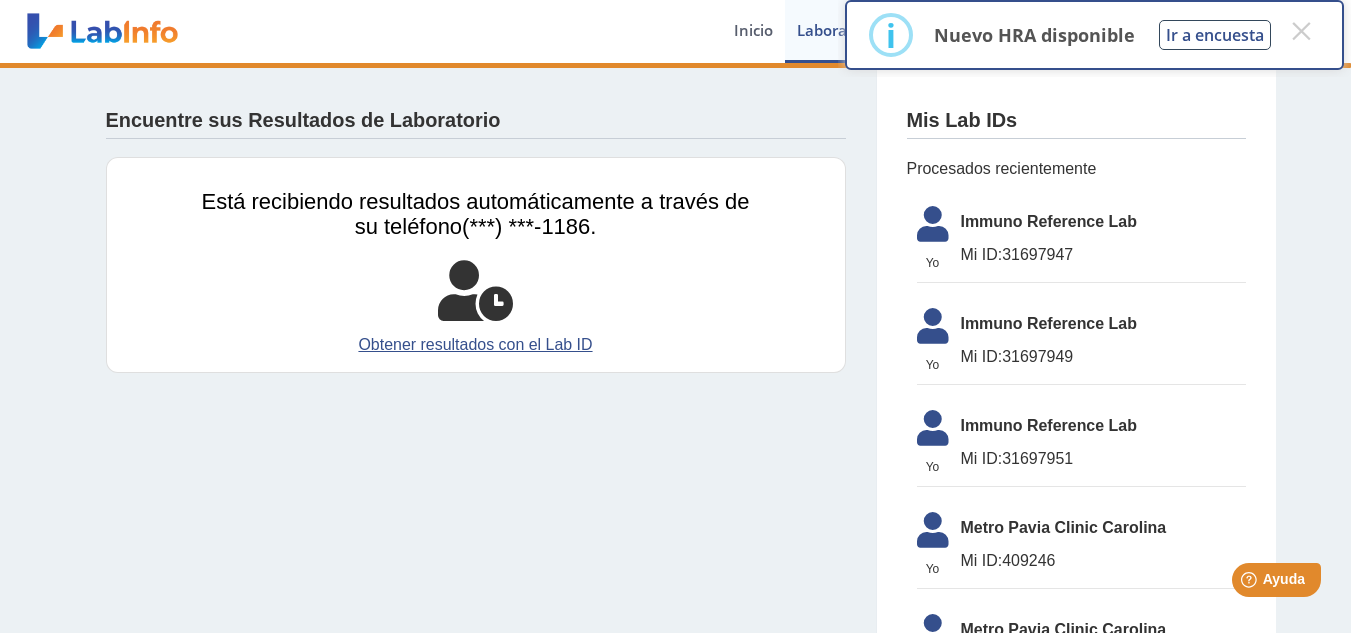 drag, startPoint x: 500, startPoint y: 349, endPoint x: 502, endPoint y: 407, distance: 58.034473 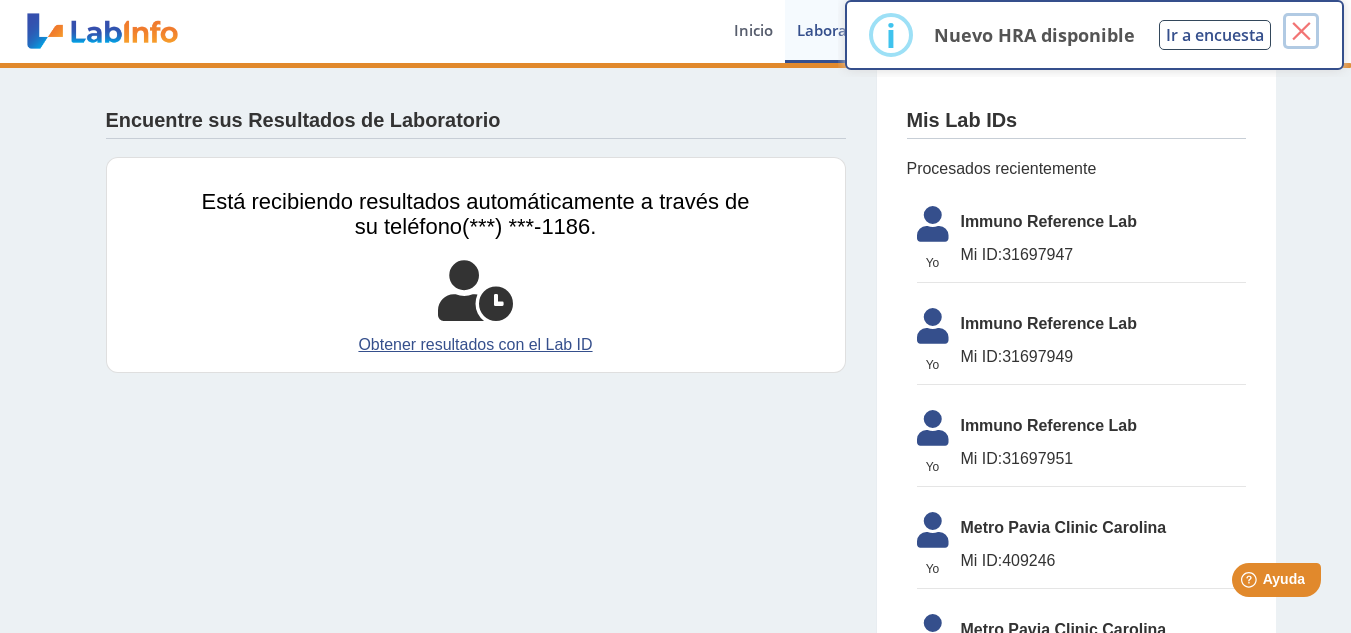 click on "×" at bounding box center (1301, 31) 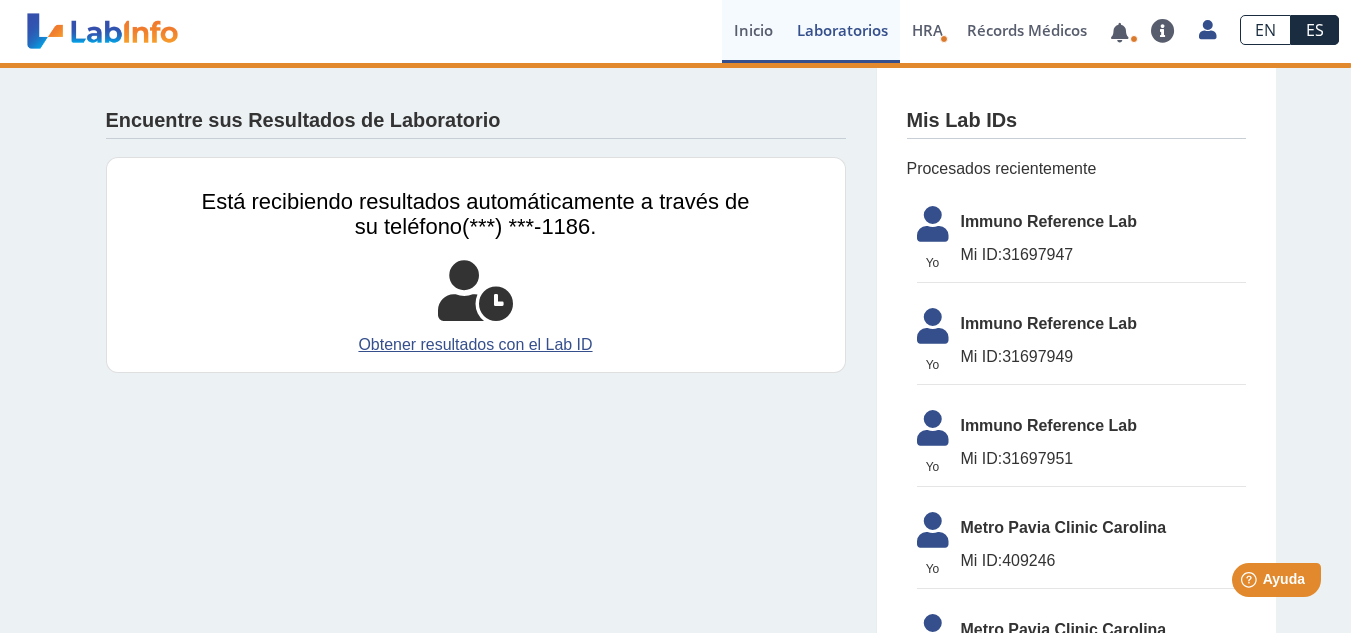 click on "Inicio" at bounding box center (753, 31) 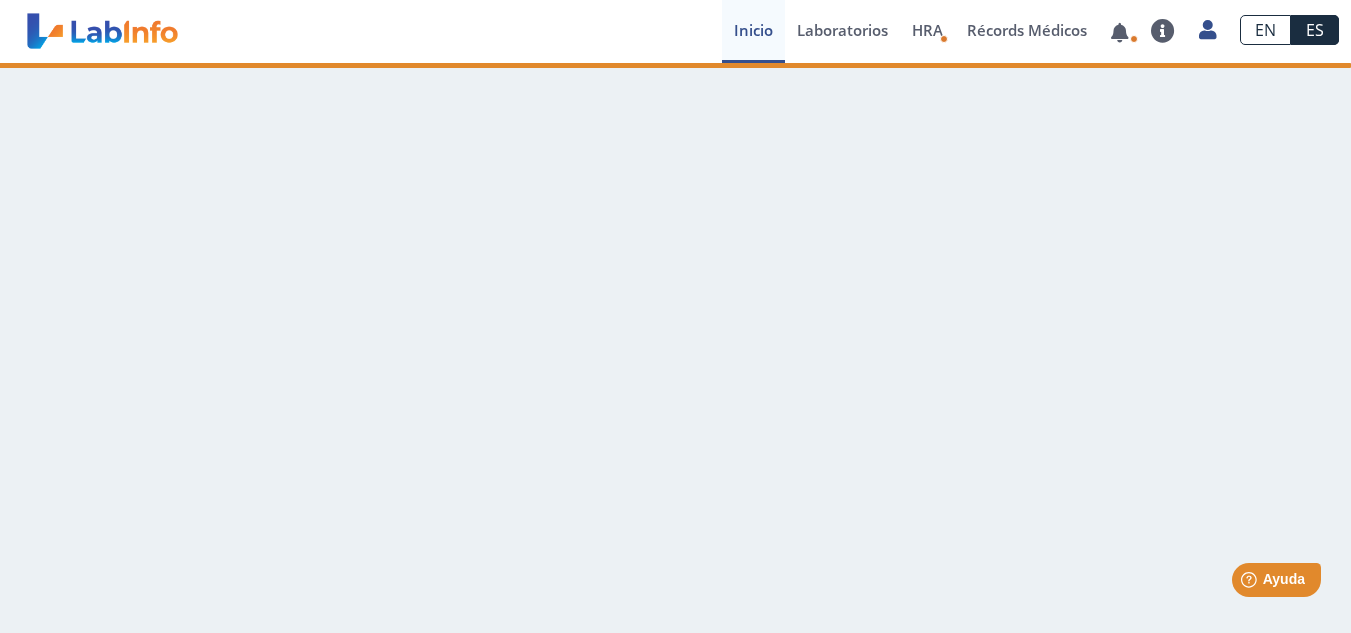 click on "Inicio" at bounding box center (753, 31) 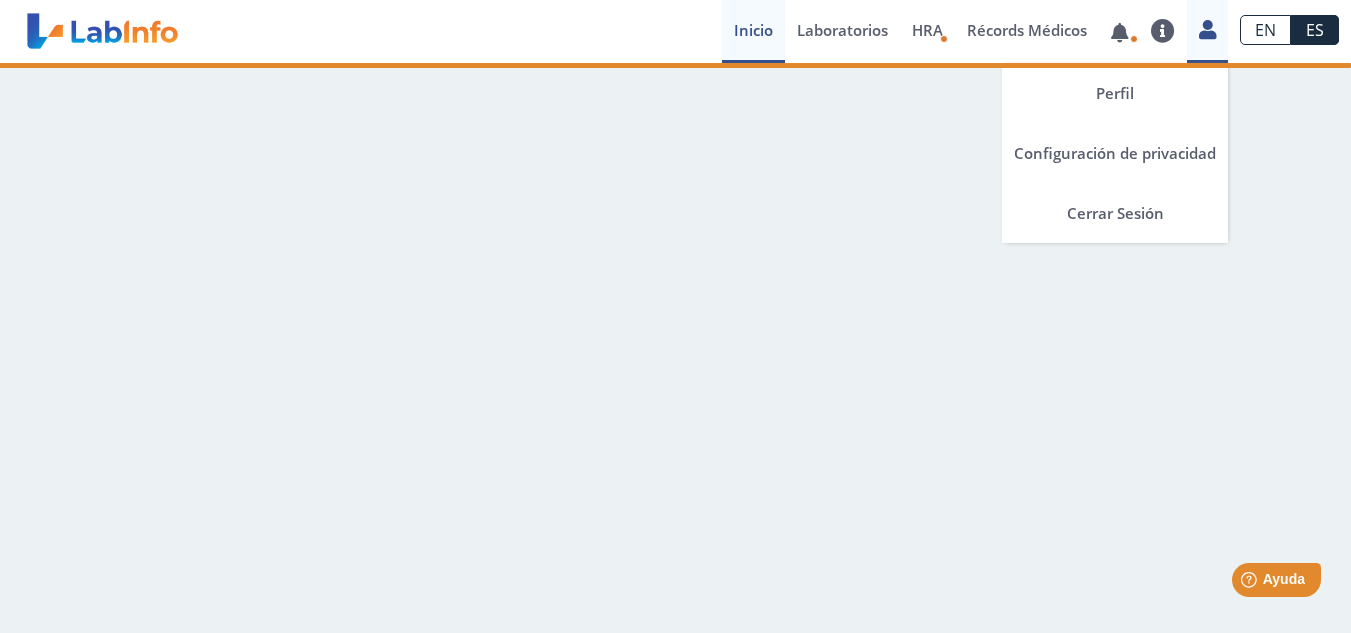click at bounding box center [1207, 29] 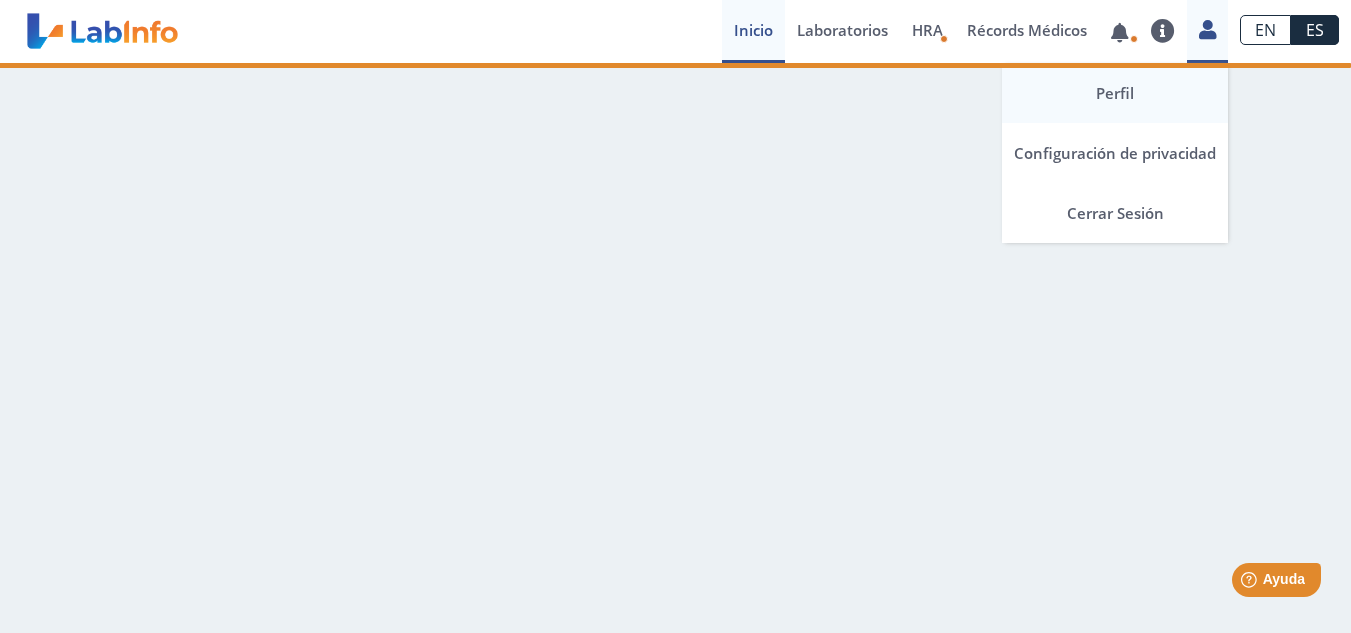click on "Perfil" at bounding box center (1115, 93) 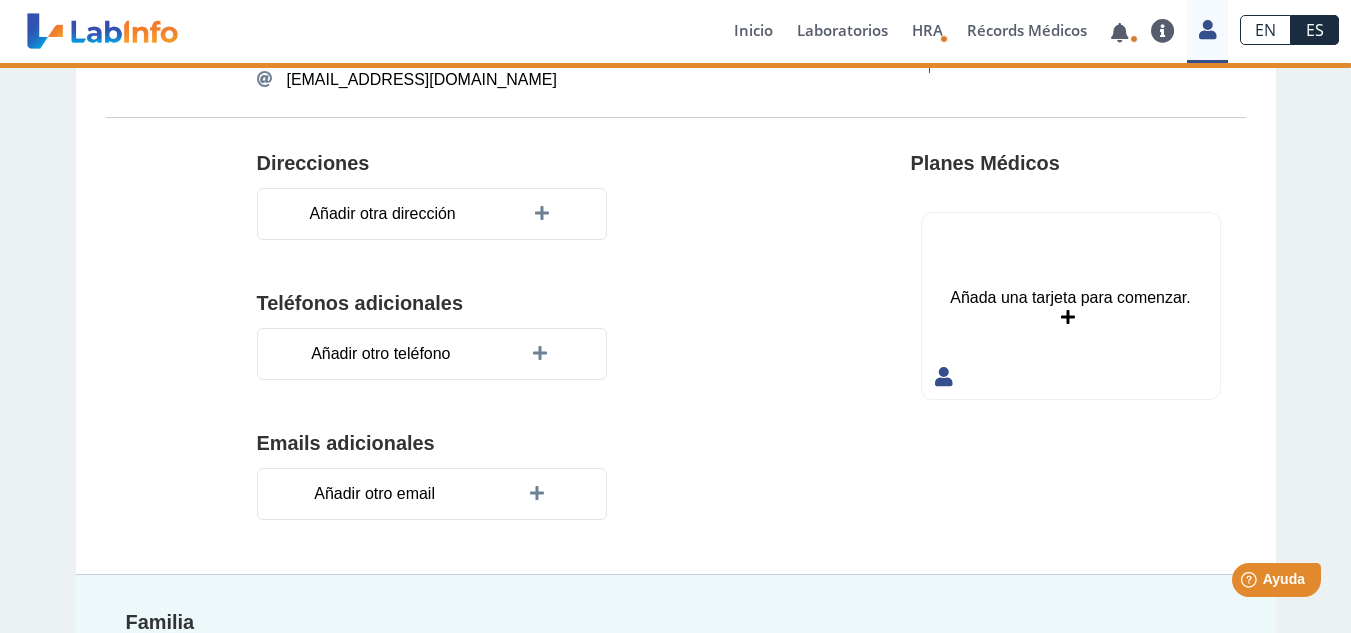 scroll, scrollTop: 0, scrollLeft: 0, axis: both 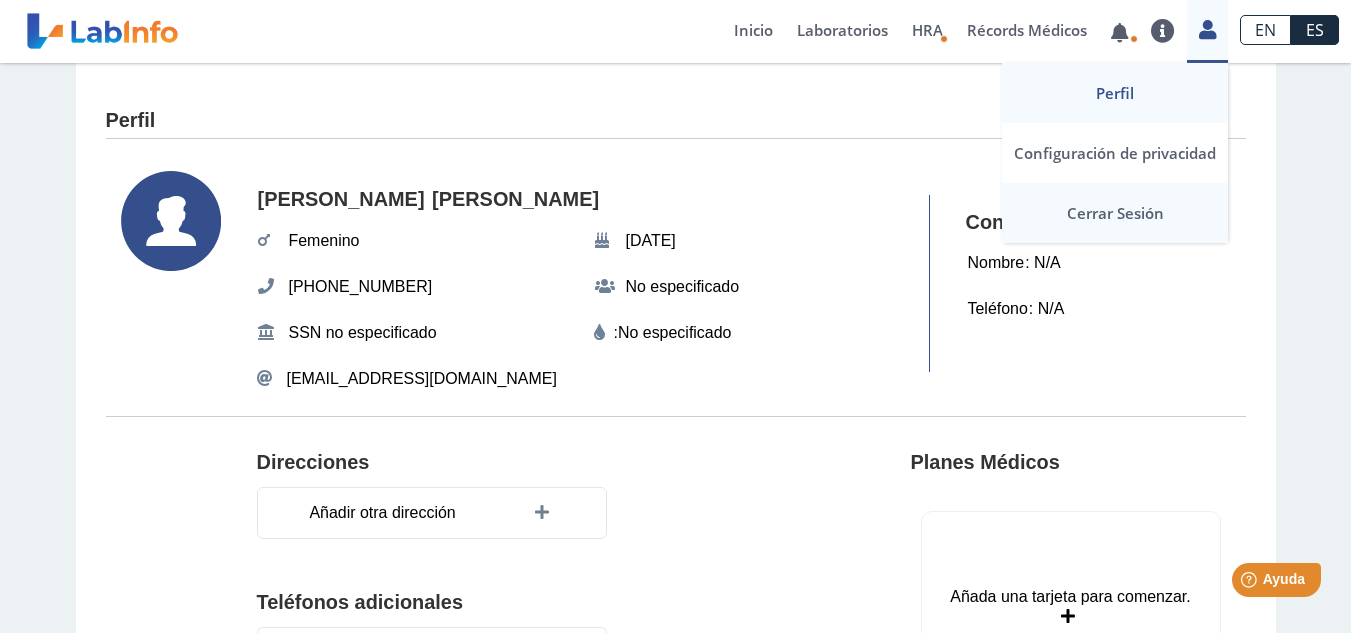 click on "Cerrar Sesión" at bounding box center [1115, 213] 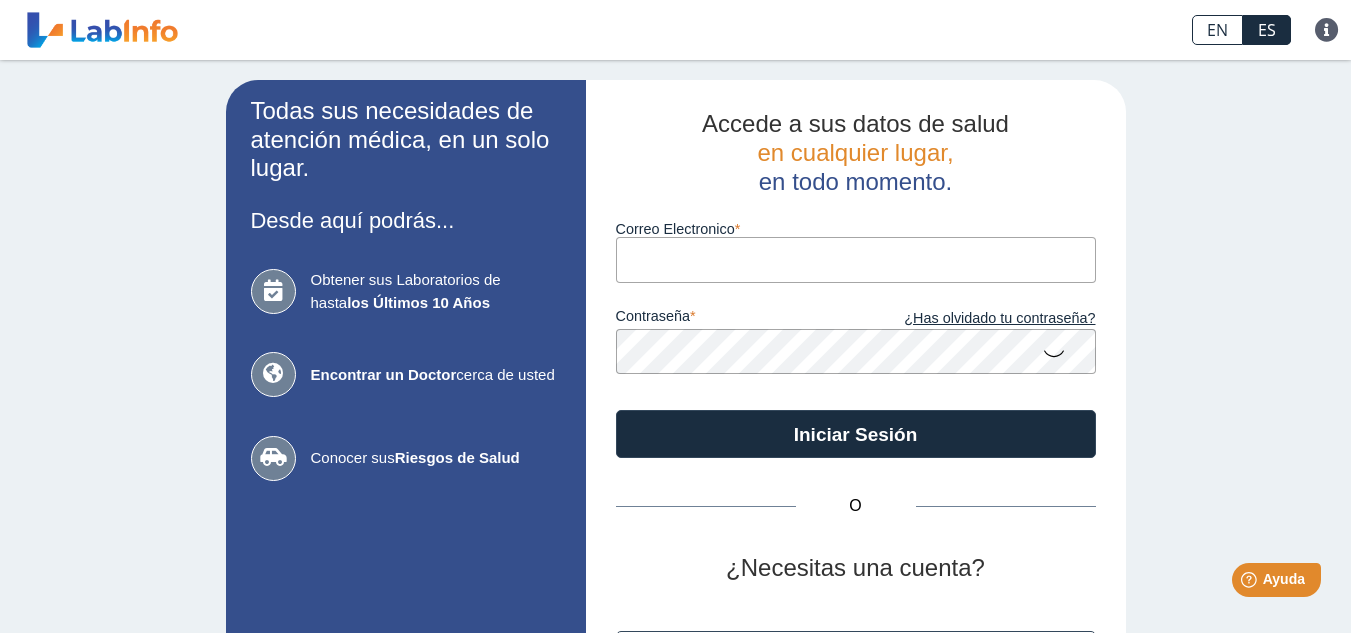 click on "Correo Electronico" at bounding box center (856, 259) 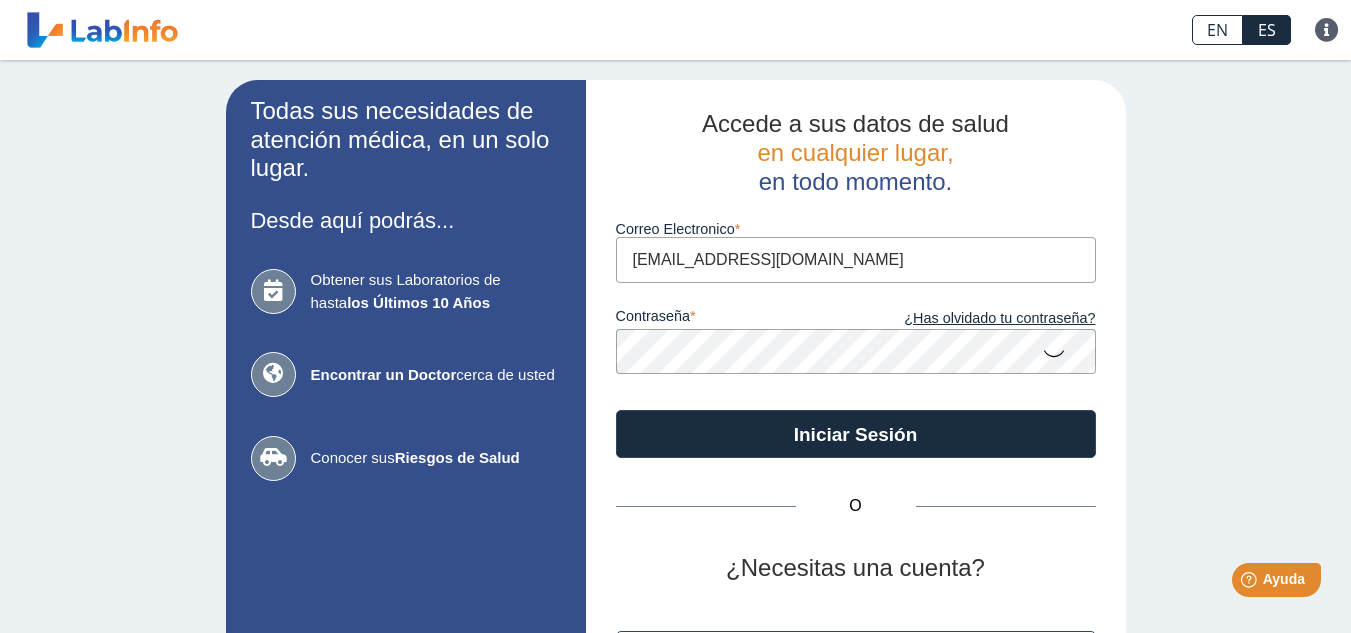 click 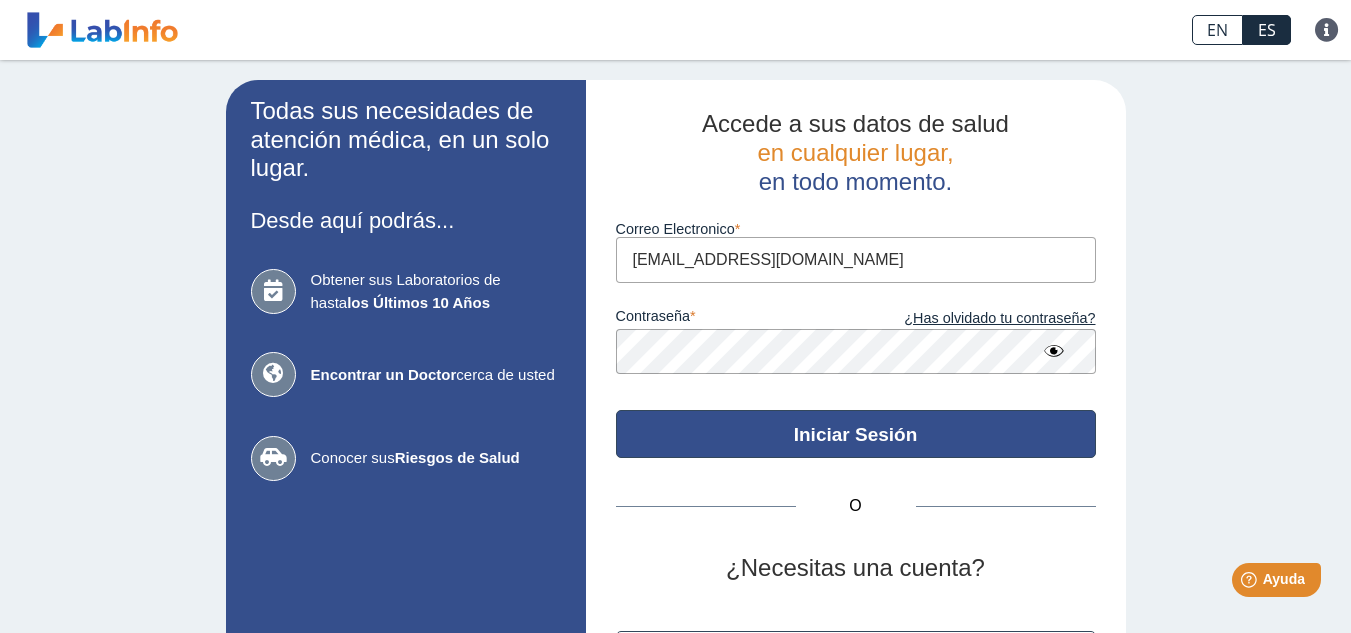 click on "Iniciar Sesión" 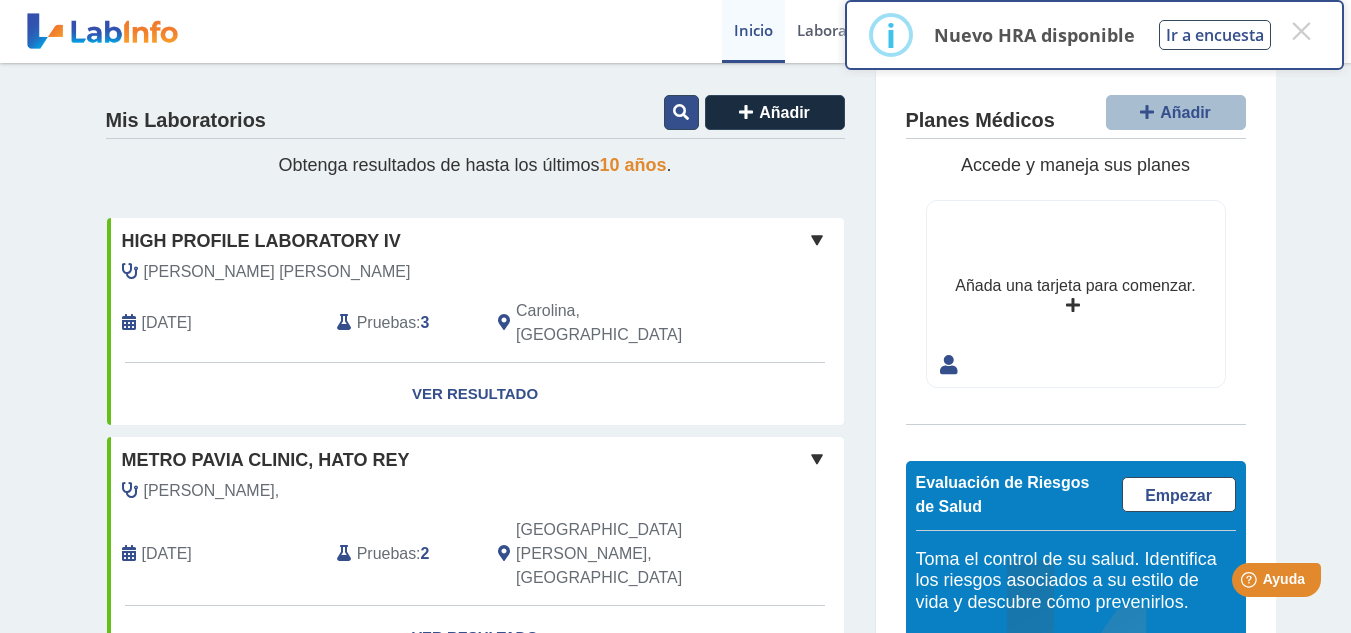 click at bounding box center (681, 112) 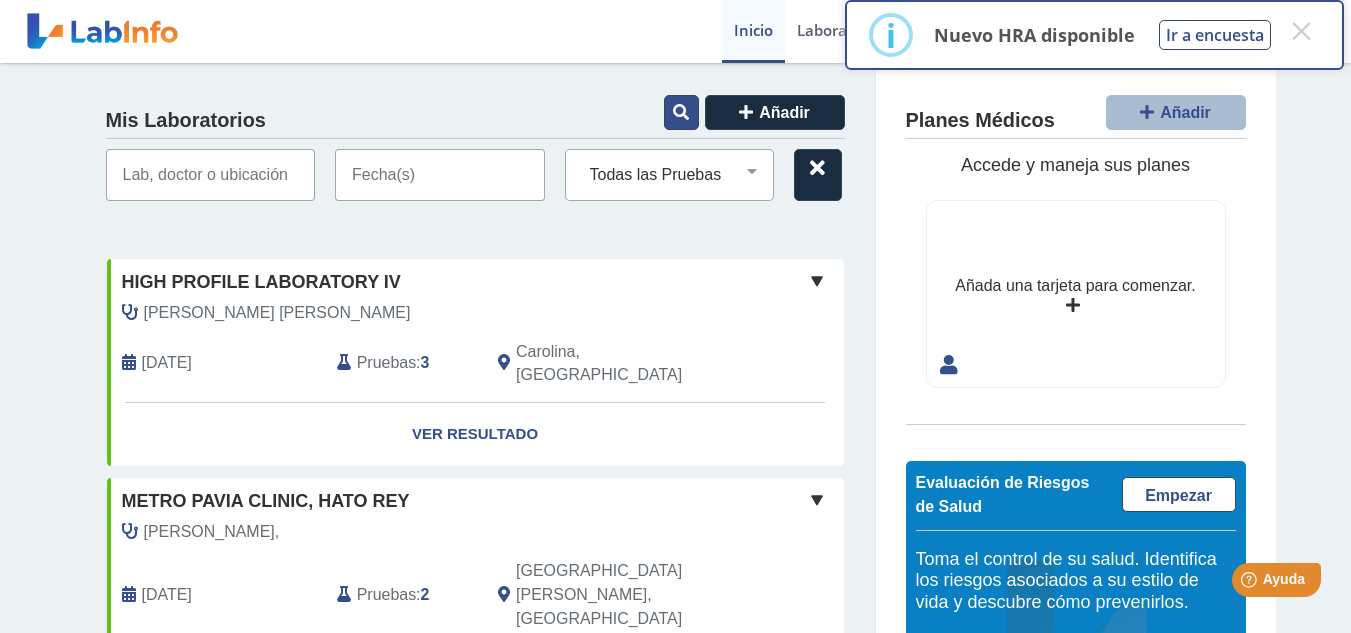 click at bounding box center [681, 112] 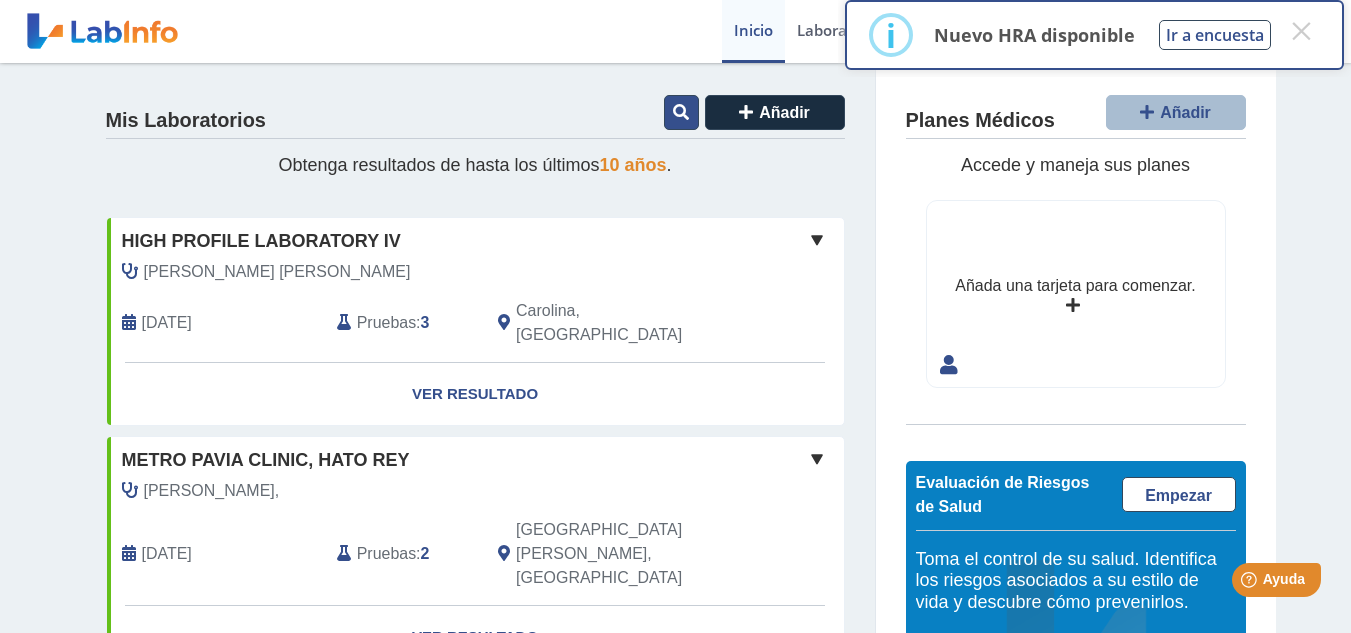 click at bounding box center (681, 112) 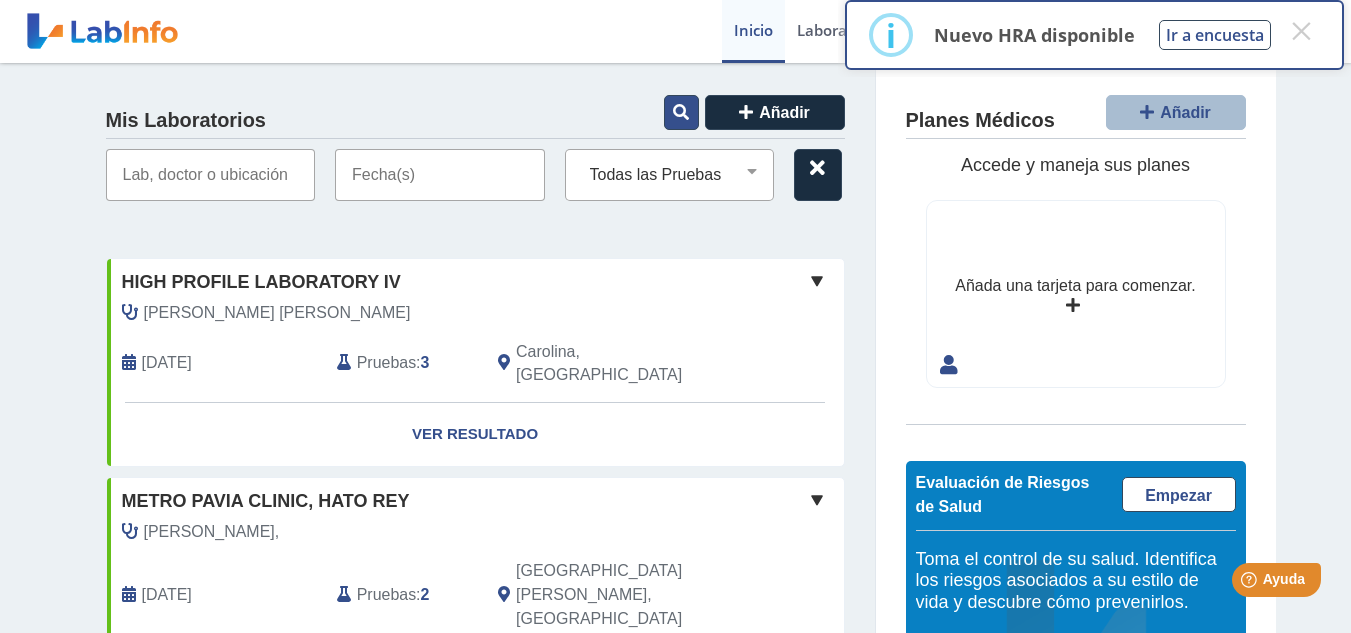 click at bounding box center [681, 112] 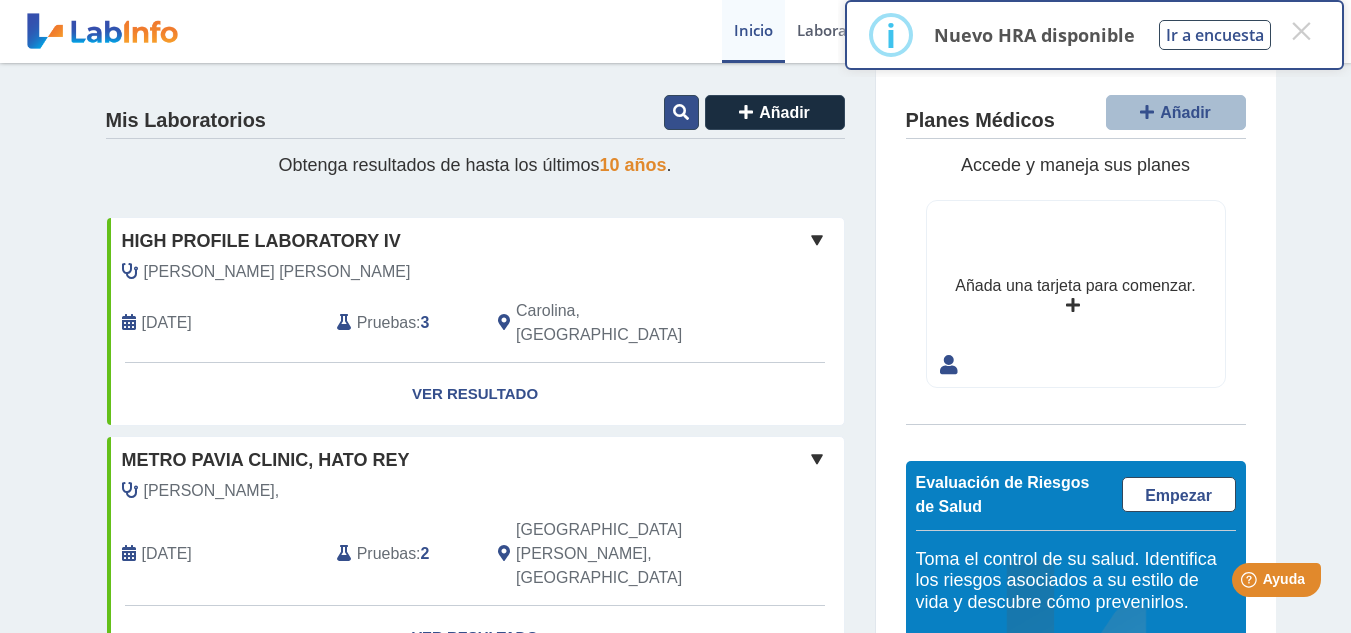 click at bounding box center (681, 112) 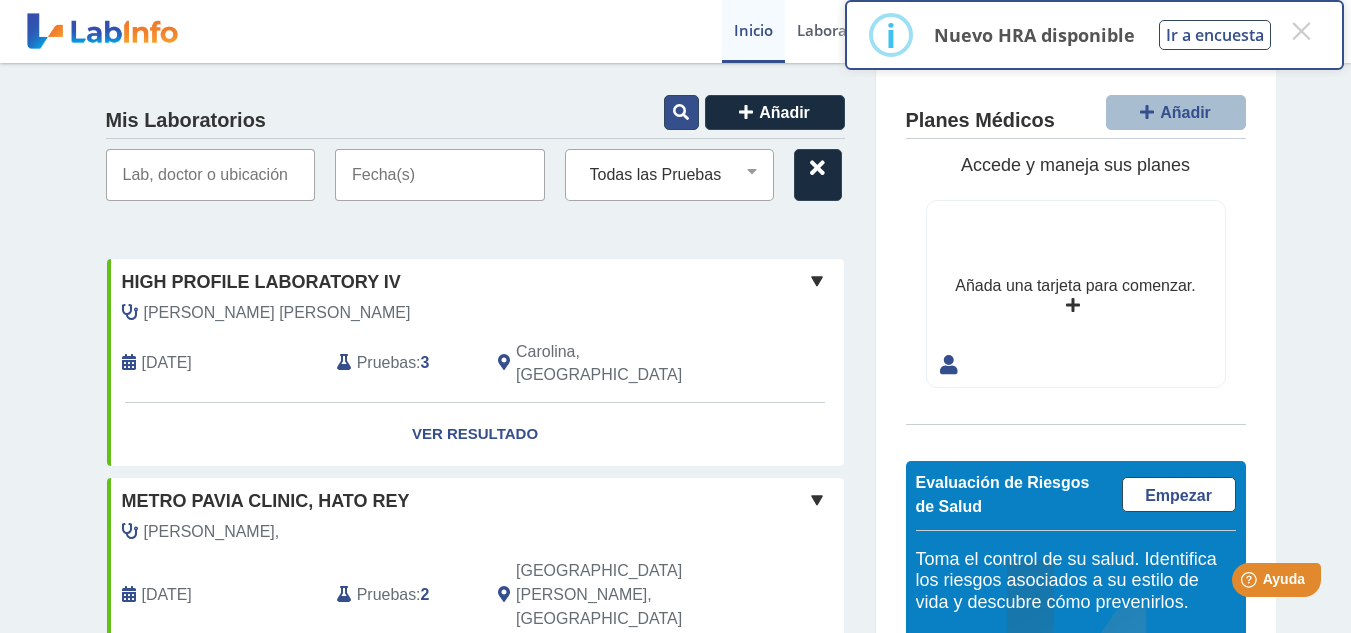 click at bounding box center (681, 112) 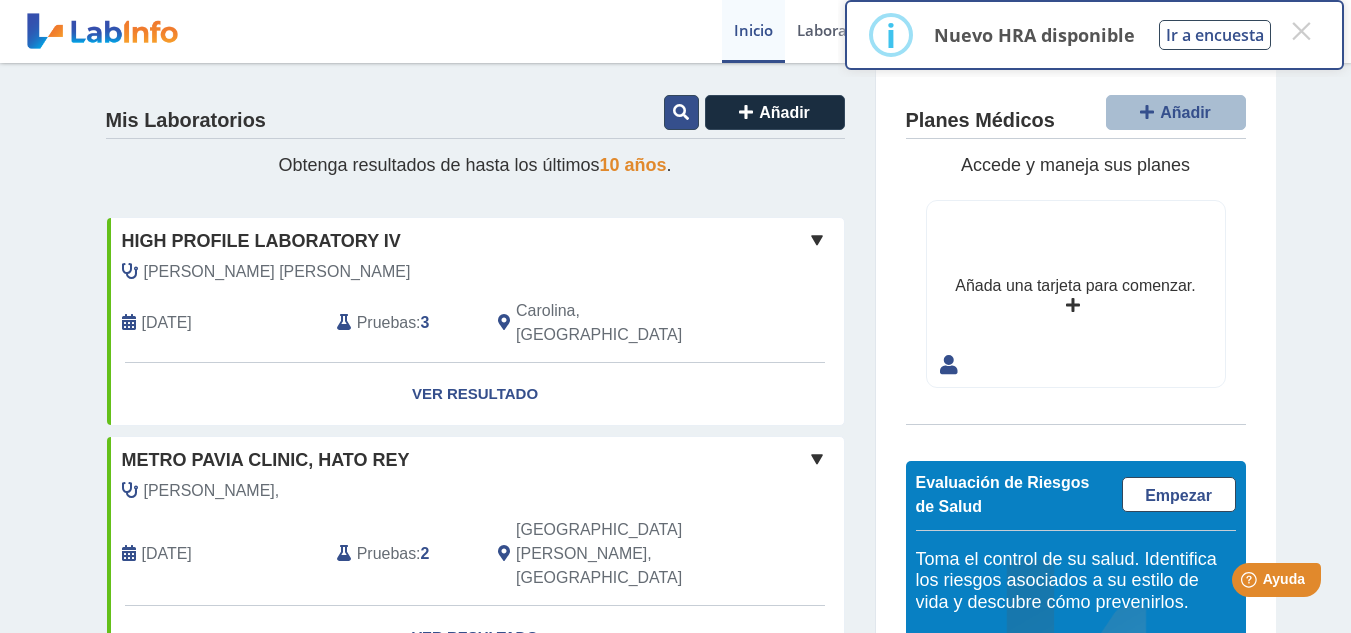 click at bounding box center (681, 112) 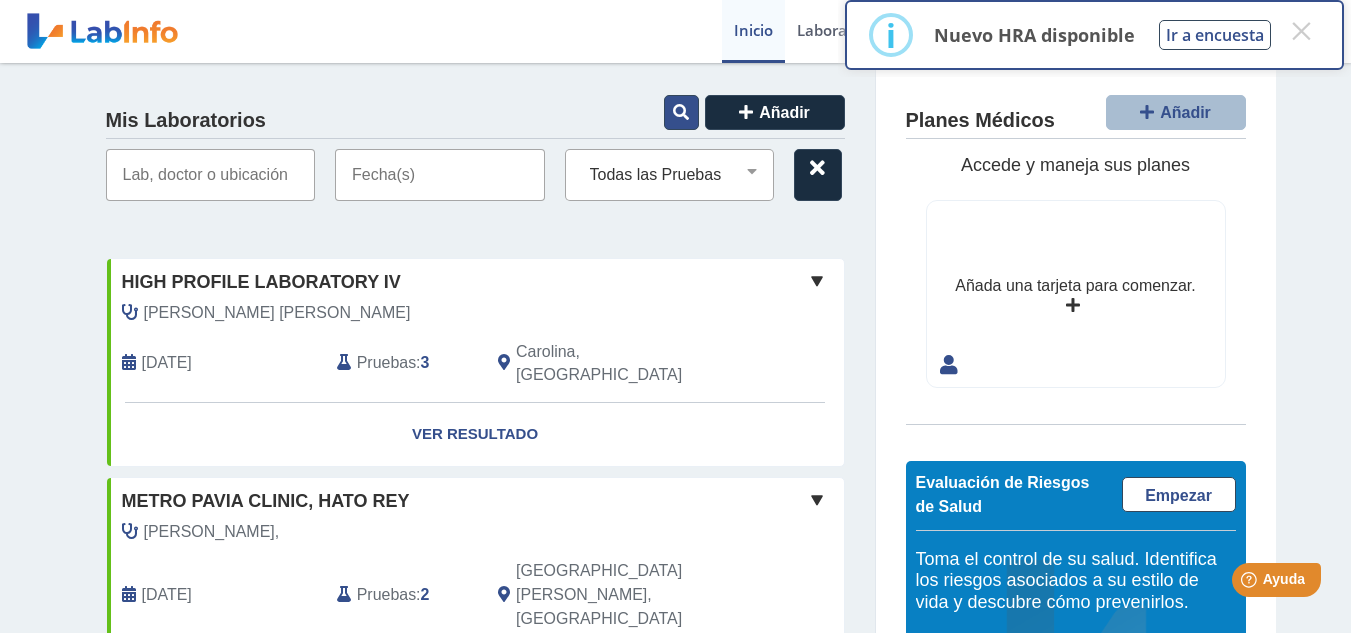 click at bounding box center [681, 112] 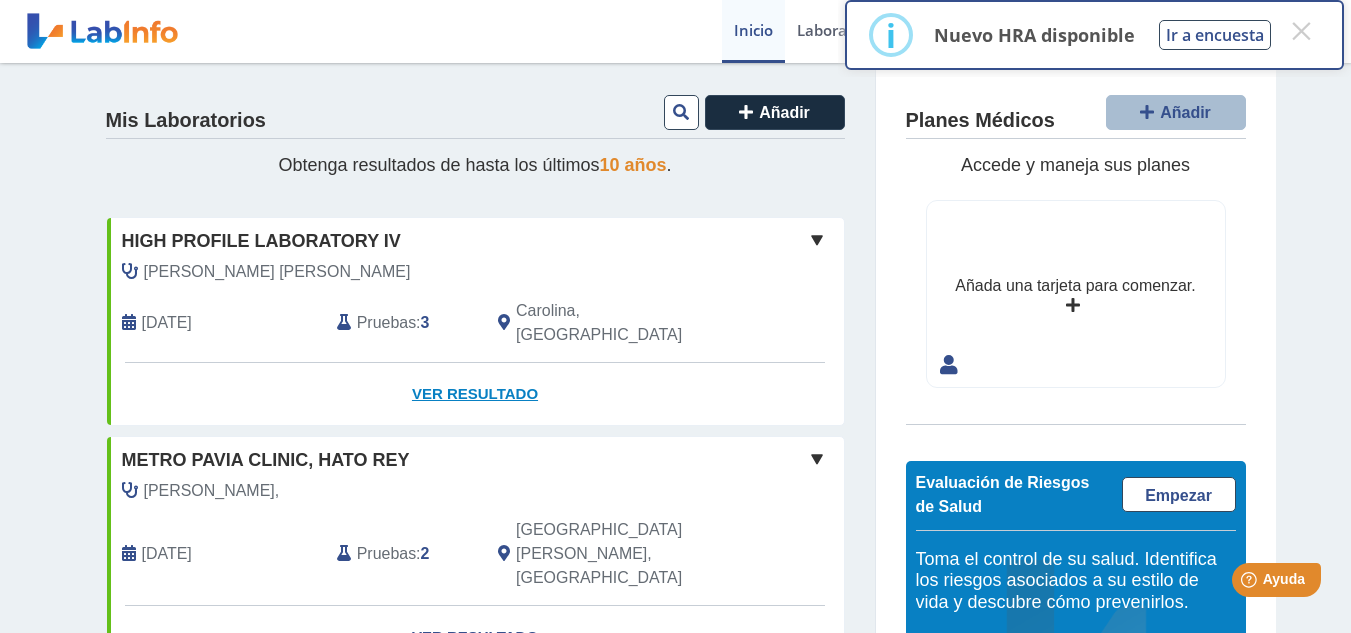click on "Ver Resultado" 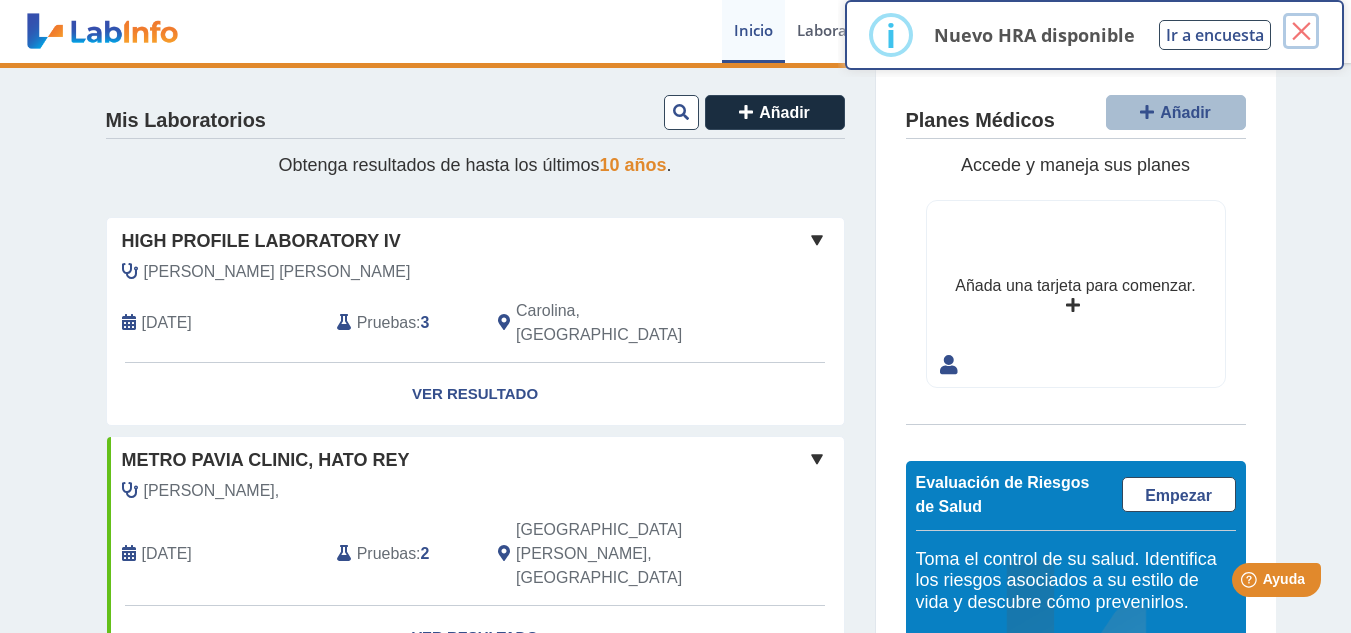 click on "×" at bounding box center (1301, 31) 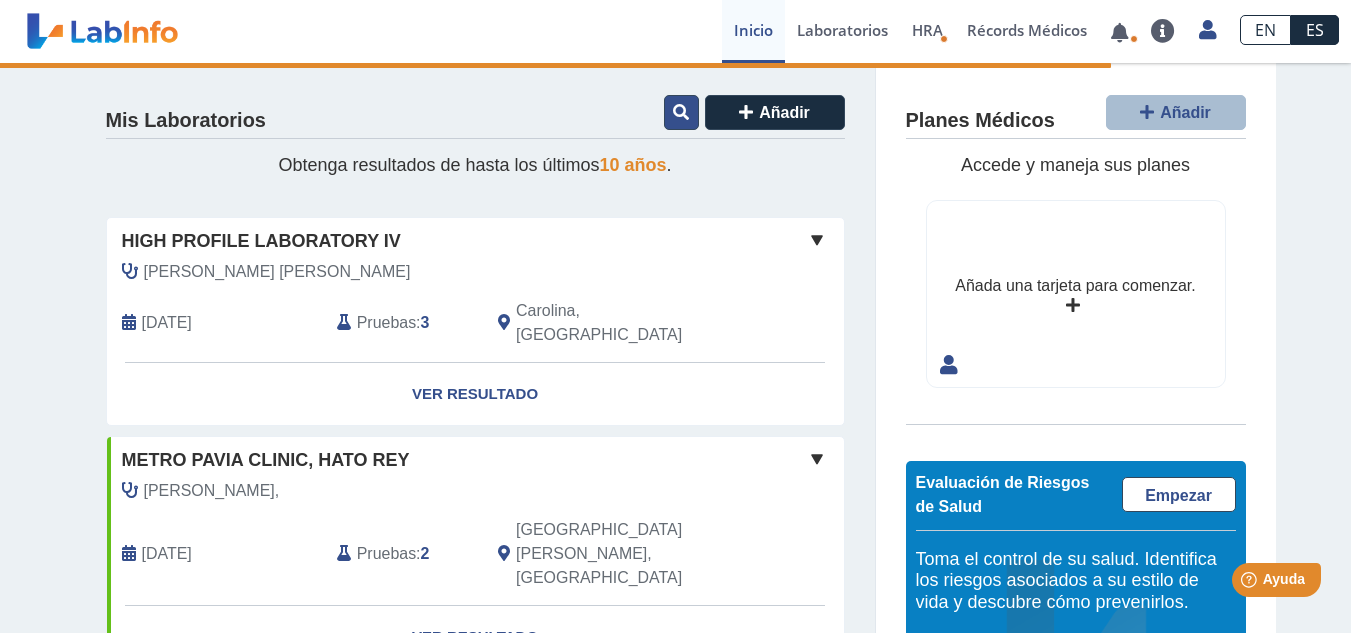 click at bounding box center (681, 112) 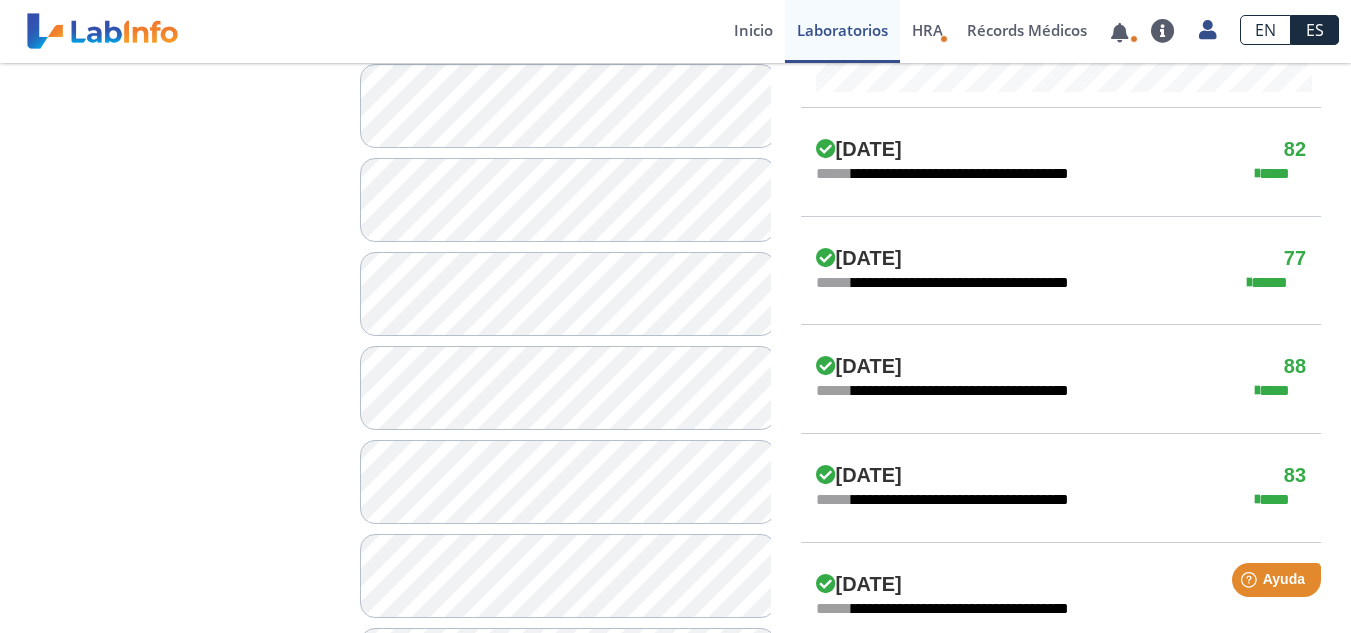 scroll, scrollTop: 1135, scrollLeft: 0, axis: vertical 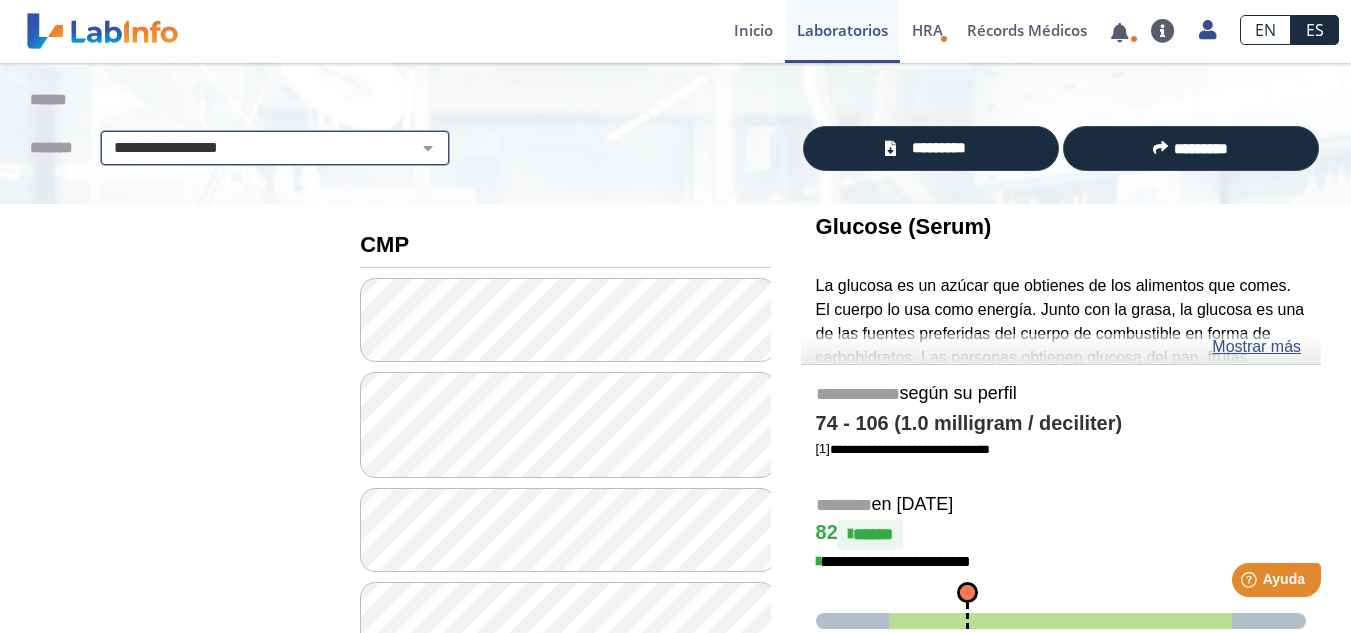 click on "**********" 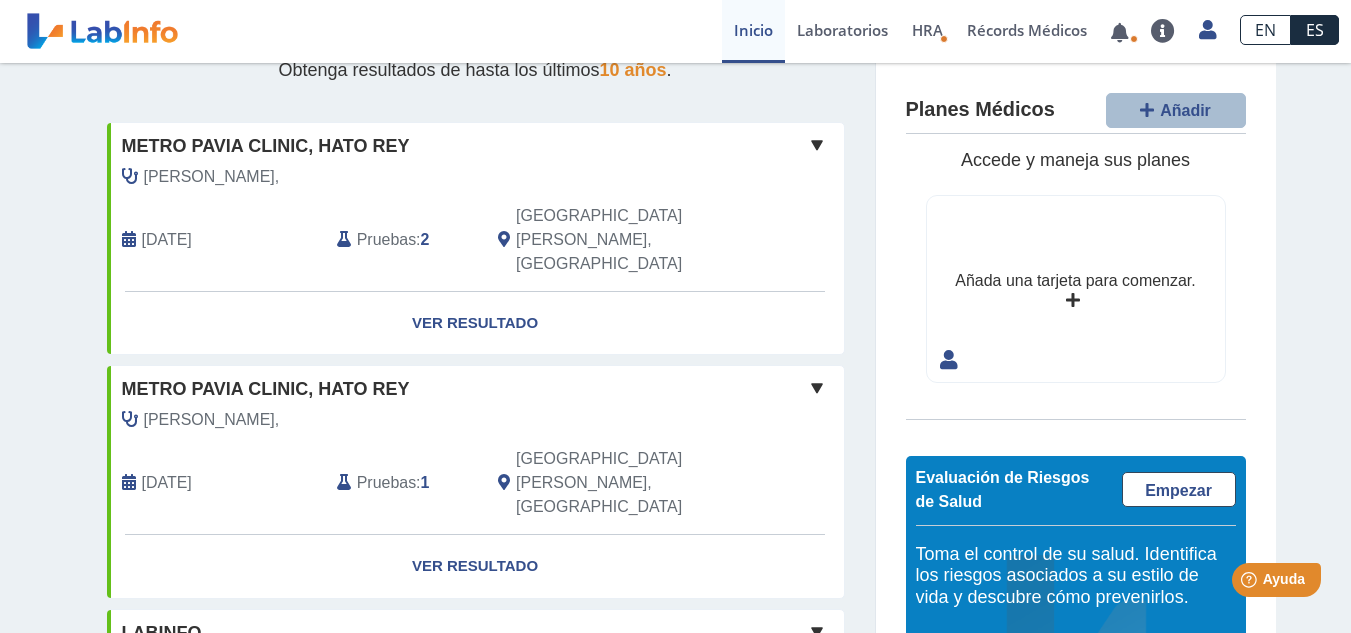 scroll, scrollTop: 0, scrollLeft: 0, axis: both 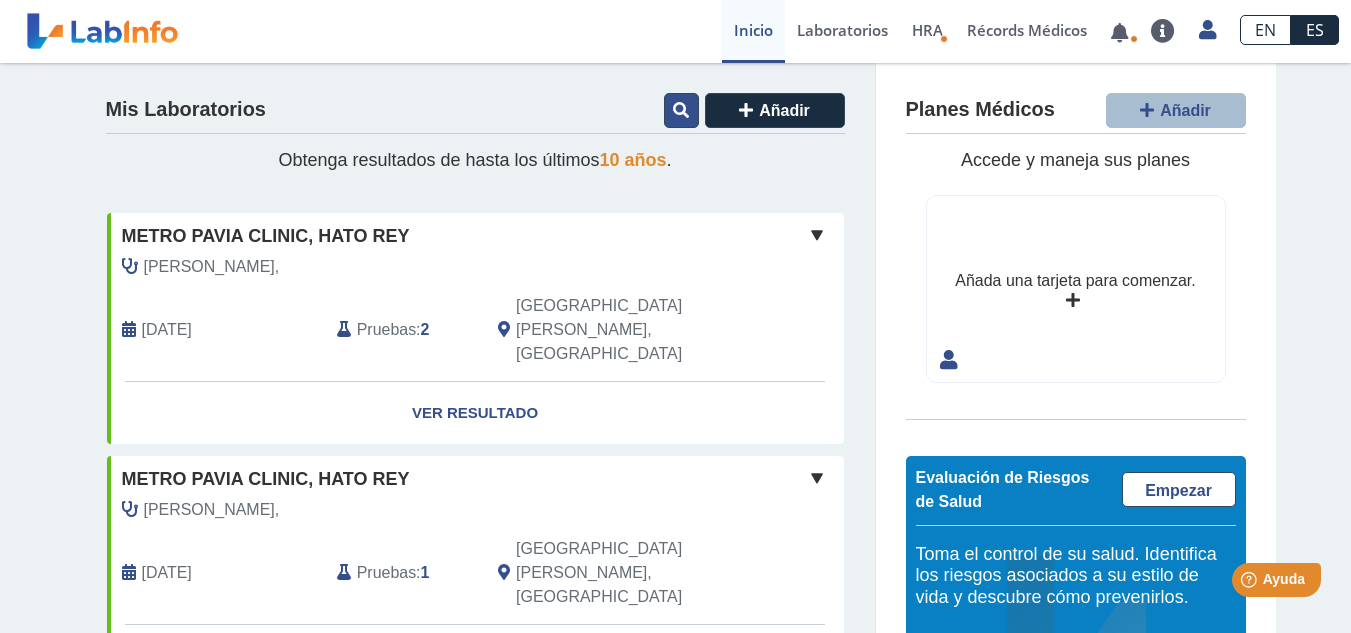 click at bounding box center (681, 110) 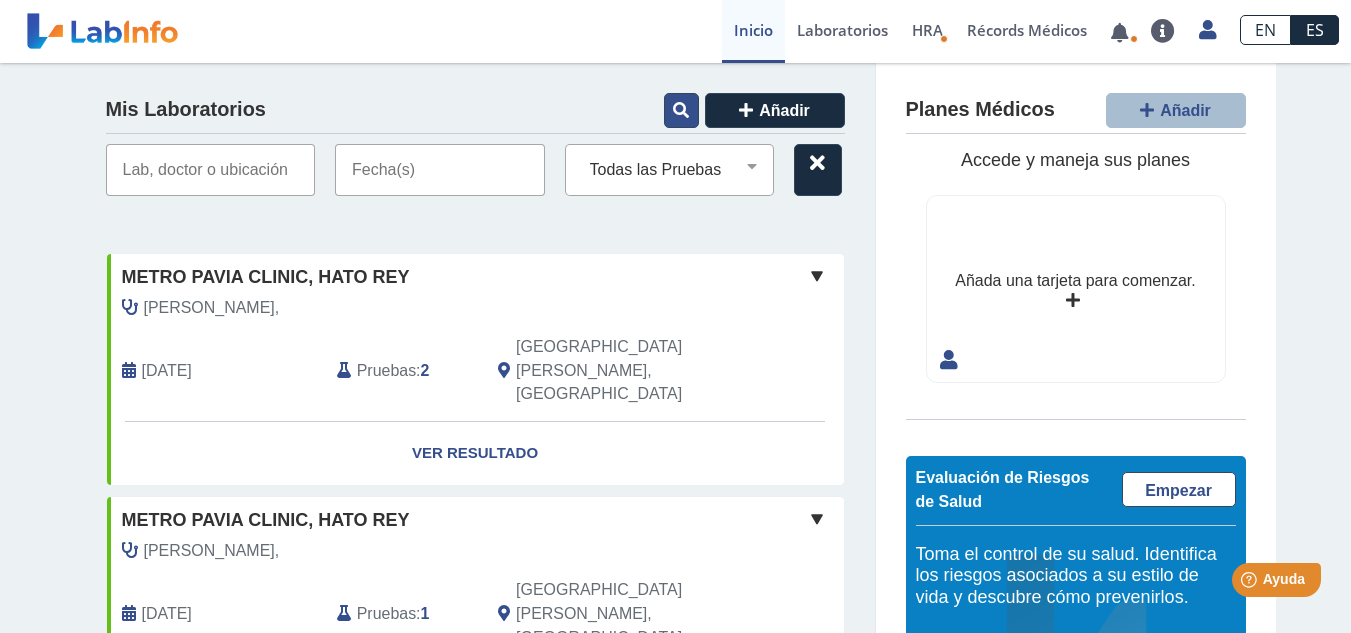 click at bounding box center [681, 110] 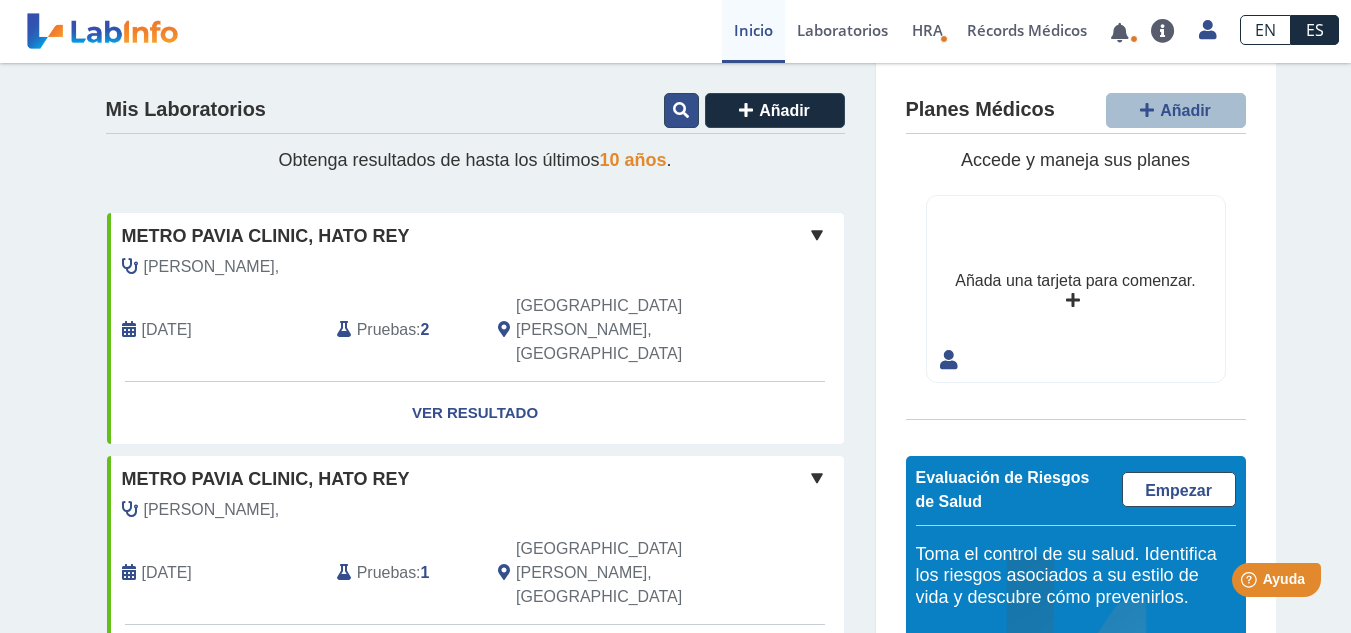 click at bounding box center (681, 110) 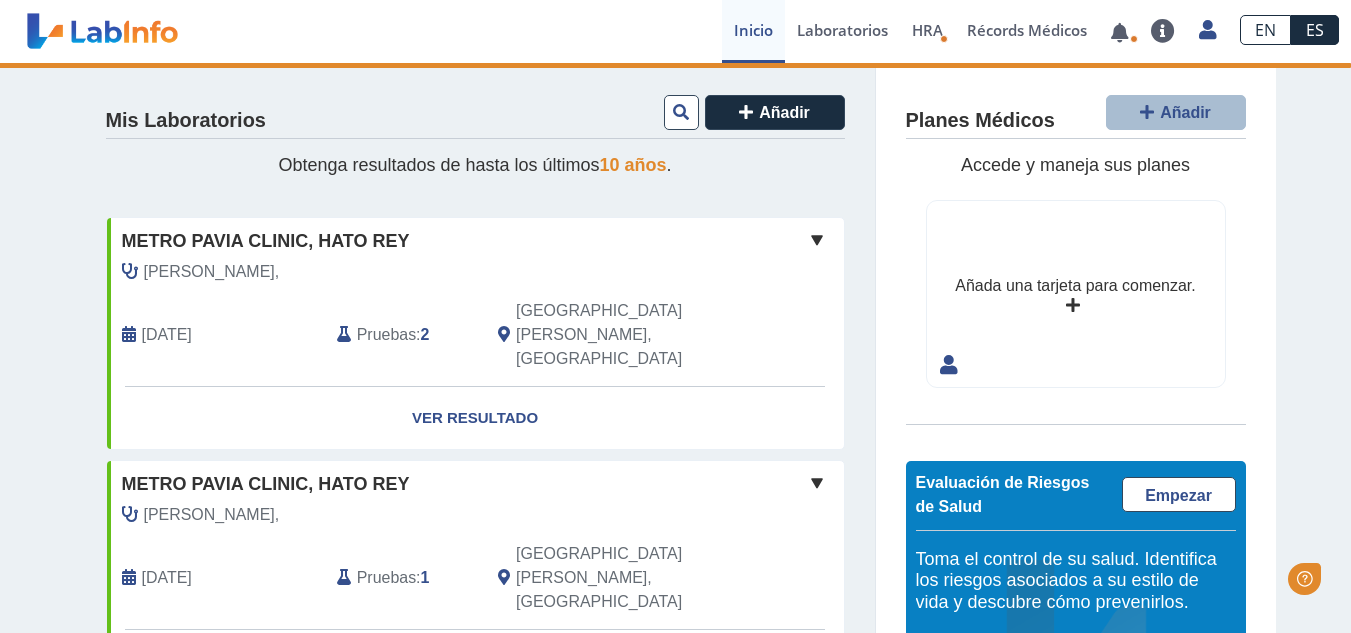 scroll, scrollTop: 0, scrollLeft: 0, axis: both 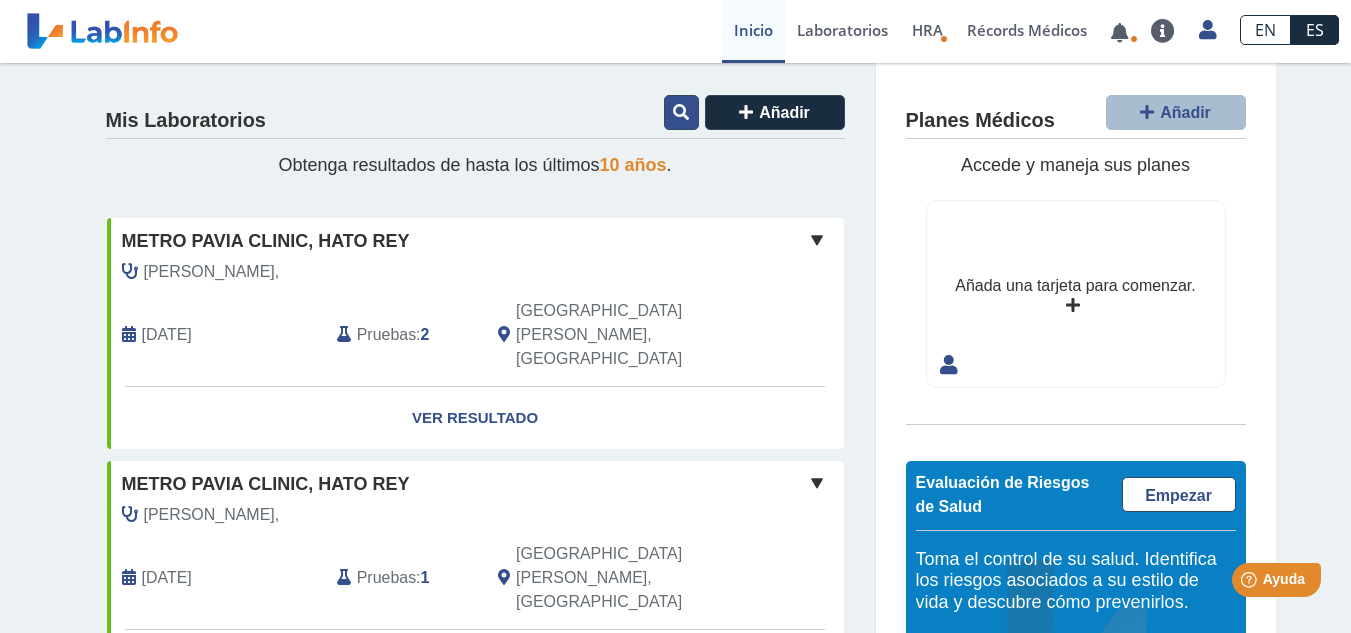 click at bounding box center (681, 112) 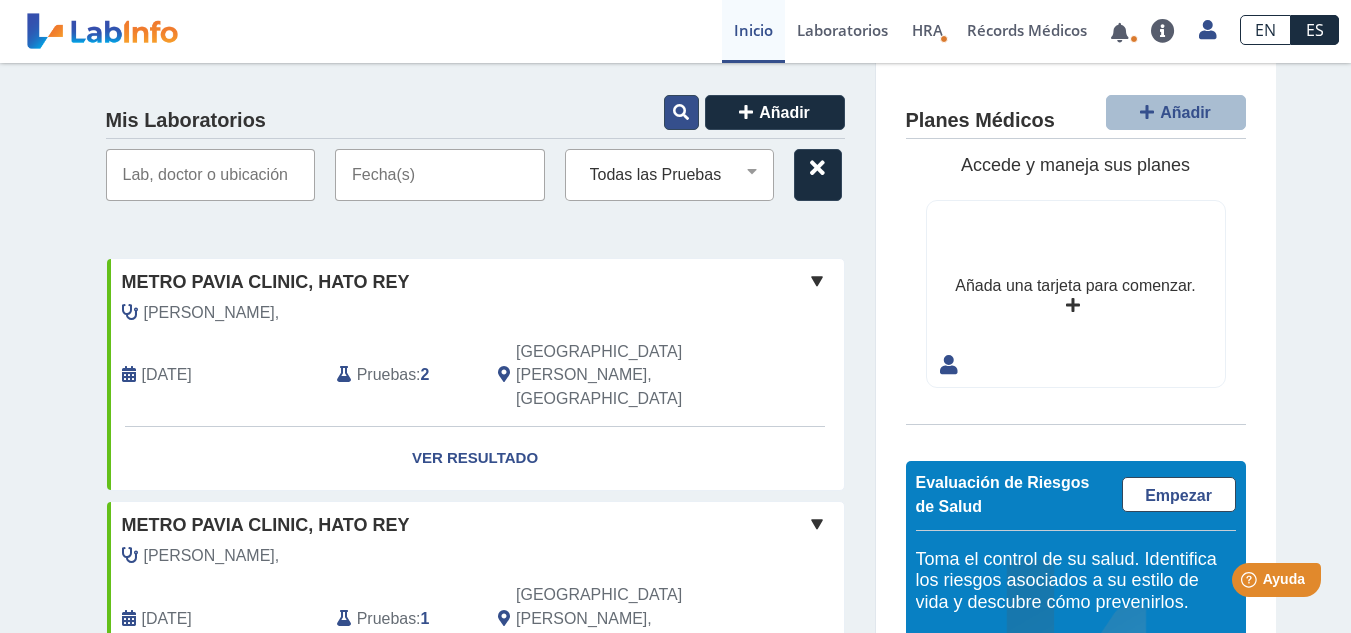 click at bounding box center (681, 112) 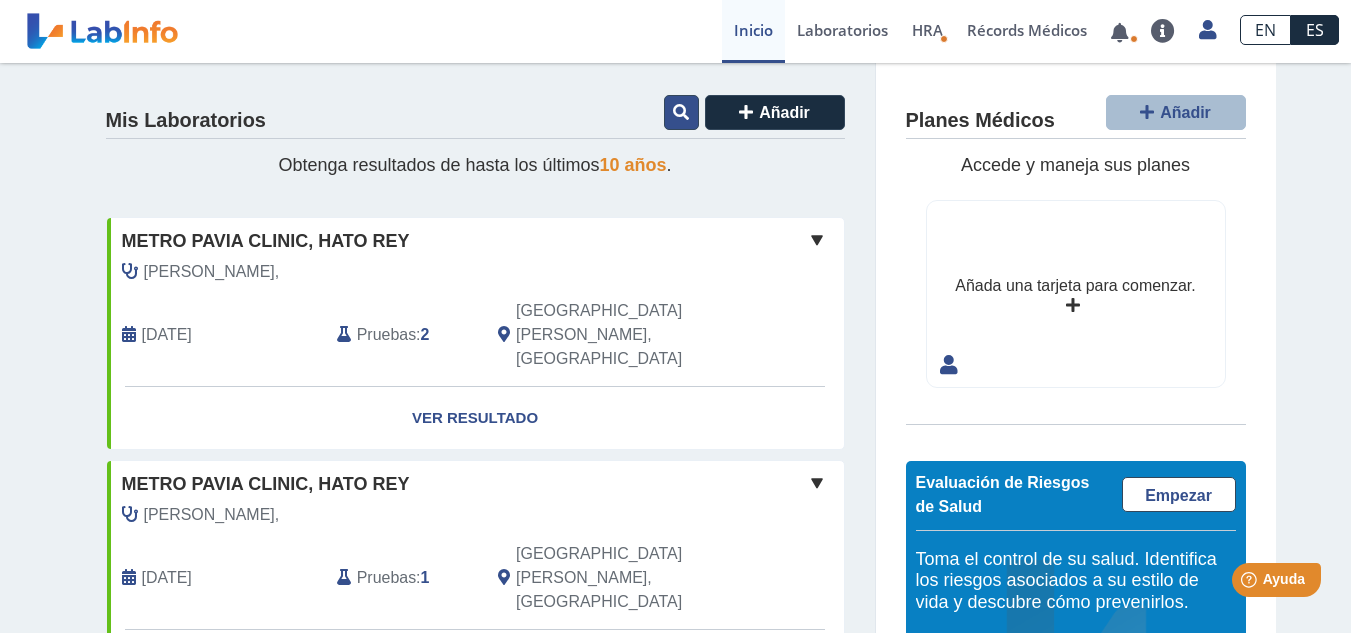 click at bounding box center [681, 112] 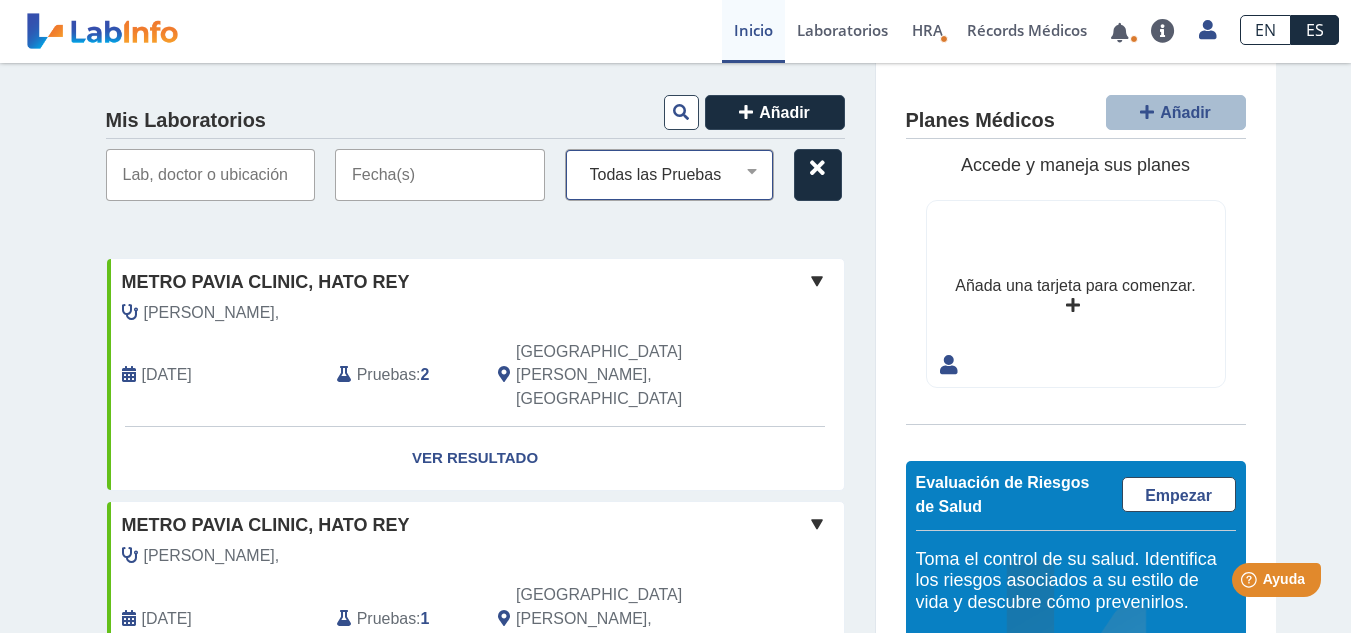 click on "Todas las Pruebas (w)-occult blood: sin dieta ana test (serum) bmp cbc cbc with diff: automated cmp crp cardiac (ultrasensitive) (serum) crp high sensitive crp qty (serum) estradiol estradiol (serum) fsh fsh (serum) glyco hemoglobin glyco hemoglobin a1c hepatitis acute panel (serum) hepatitis c antibody hiv-1/2 lipid panel occult blood: eia prolactin ra  qualitative rpr test: qualitative sed rate t4 :free t4 free testosterone total (serum) testosterone: total tsh u/a (with  micro) automated uric acid: blood urinalysis urinalysis (with  micro), automated vitamin b-12 vitamin d 1_25 dihydroxy (calcitriol) (serum) vitamina d 25 oh" at bounding box center (678, 175) 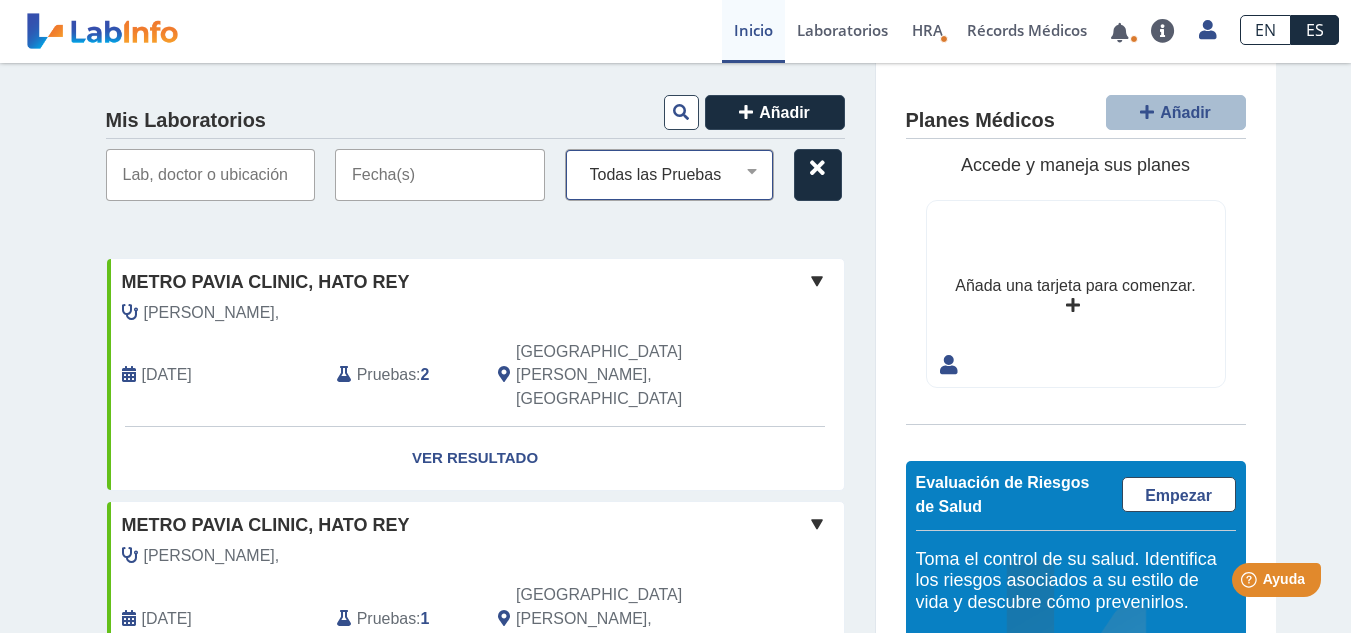 click on "Todas las Pruebas (w)-occult blood: sin dieta ana test (serum) bmp cbc cbc with diff: automated cmp crp cardiac (ultrasensitive) (serum) crp high sensitive crp qty (serum) estradiol estradiol (serum) fsh fsh (serum) glyco hemoglobin glyco hemoglobin a1c hepatitis acute panel (serum) hepatitis c antibody hiv-1/2 lipid panel occult blood: eia prolactin ra  qualitative rpr test: qualitative sed rate t4 :free t4 free testosterone total (serum) testosterone: total tsh u/a (with  micro) automated uric acid: blood urinalysis urinalysis (with  micro), automated vitamin b-12 vitamin d 1_25 dihydroxy (calcitriol) (serum) vitamina d 25 oh" at bounding box center [678, 175] 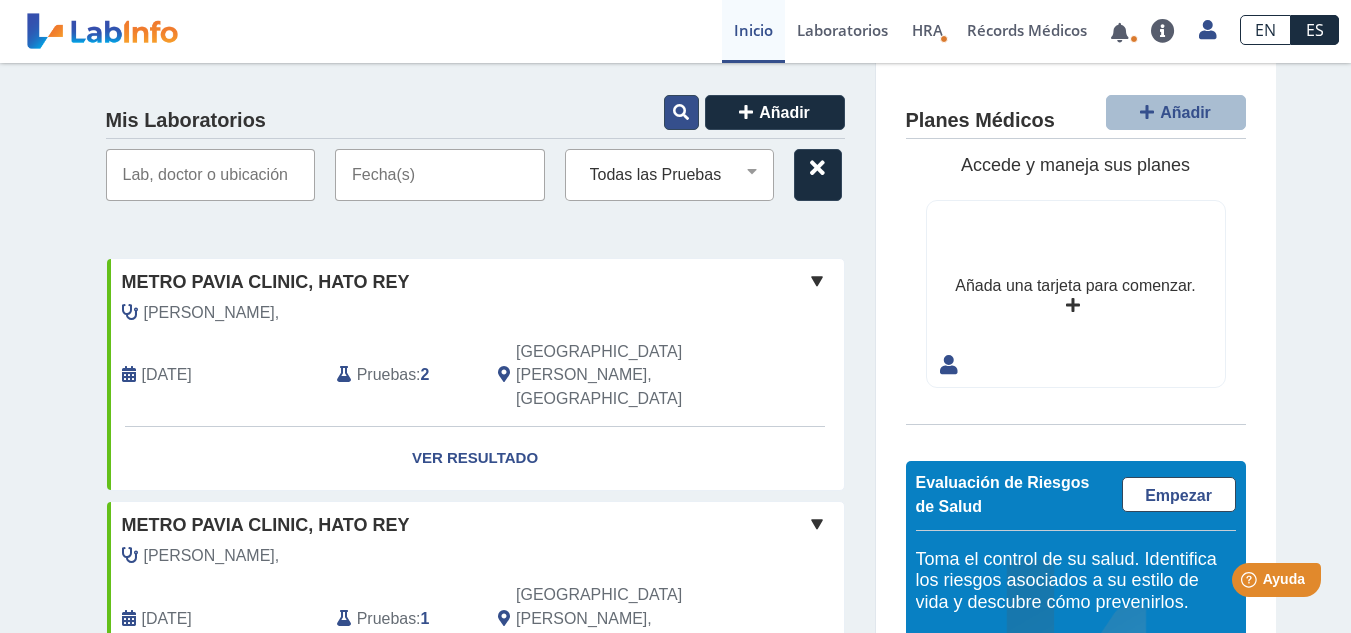 click at bounding box center (681, 112) 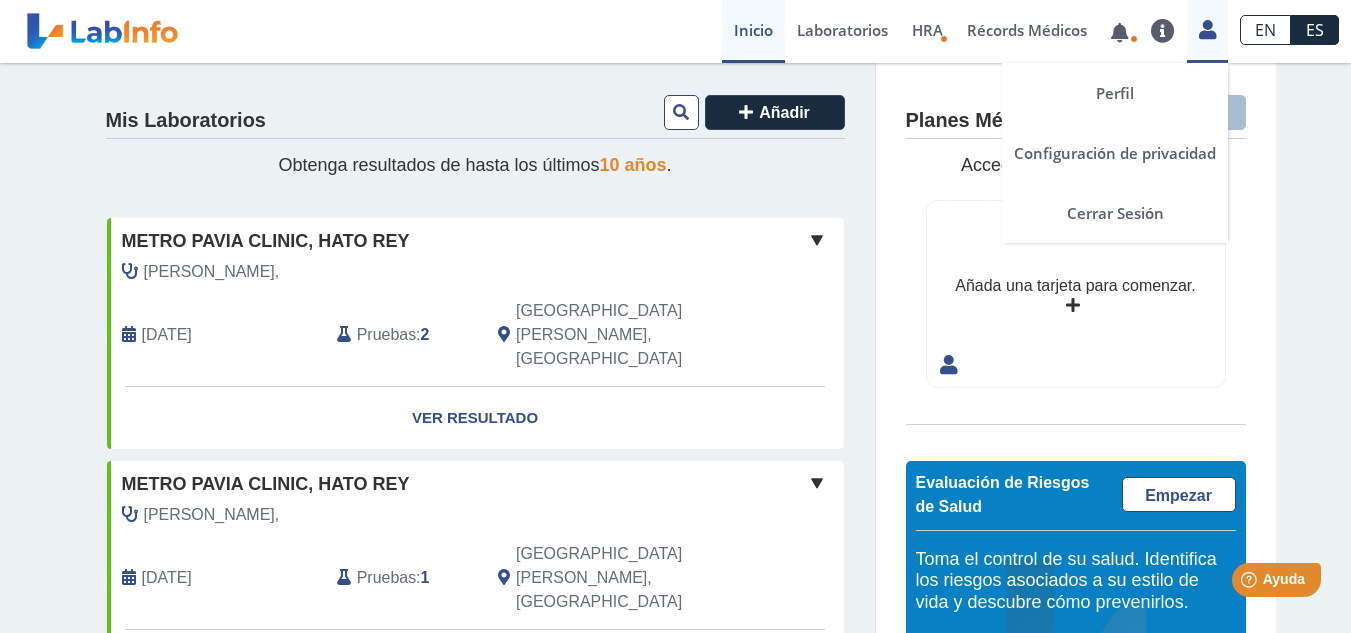 click at bounding box center (1207, 29) 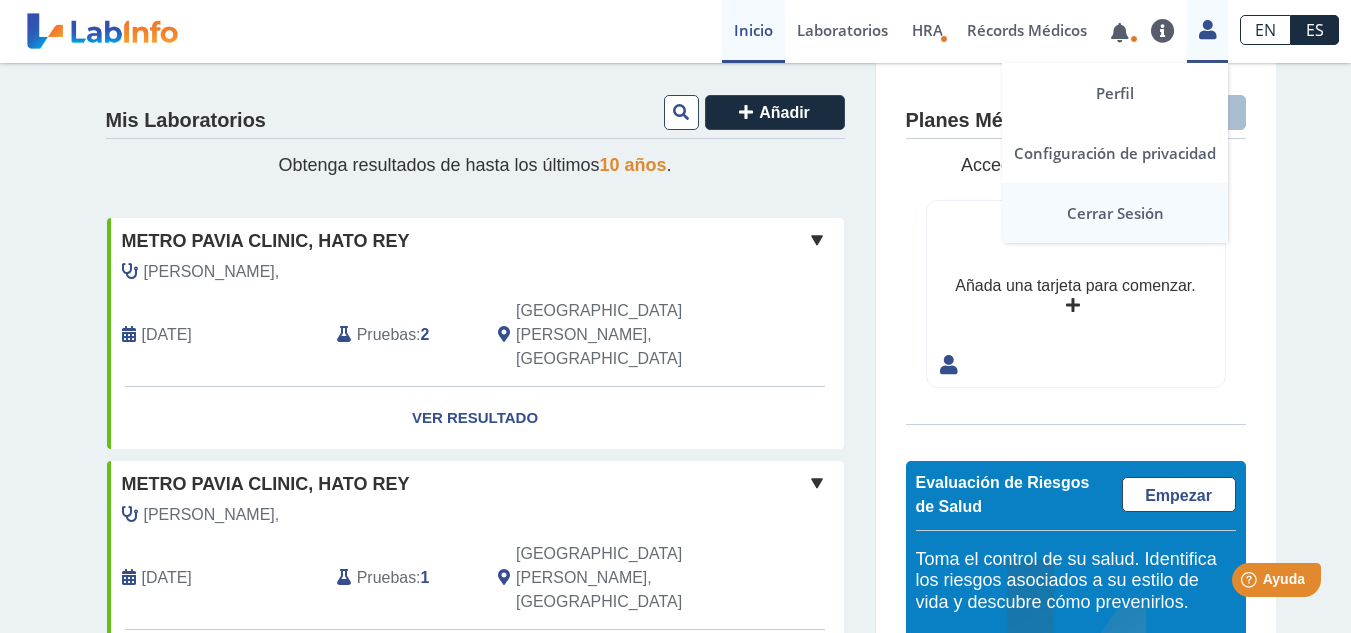 click on "Cerrar Sesión" at bounding box center (1115, 213) 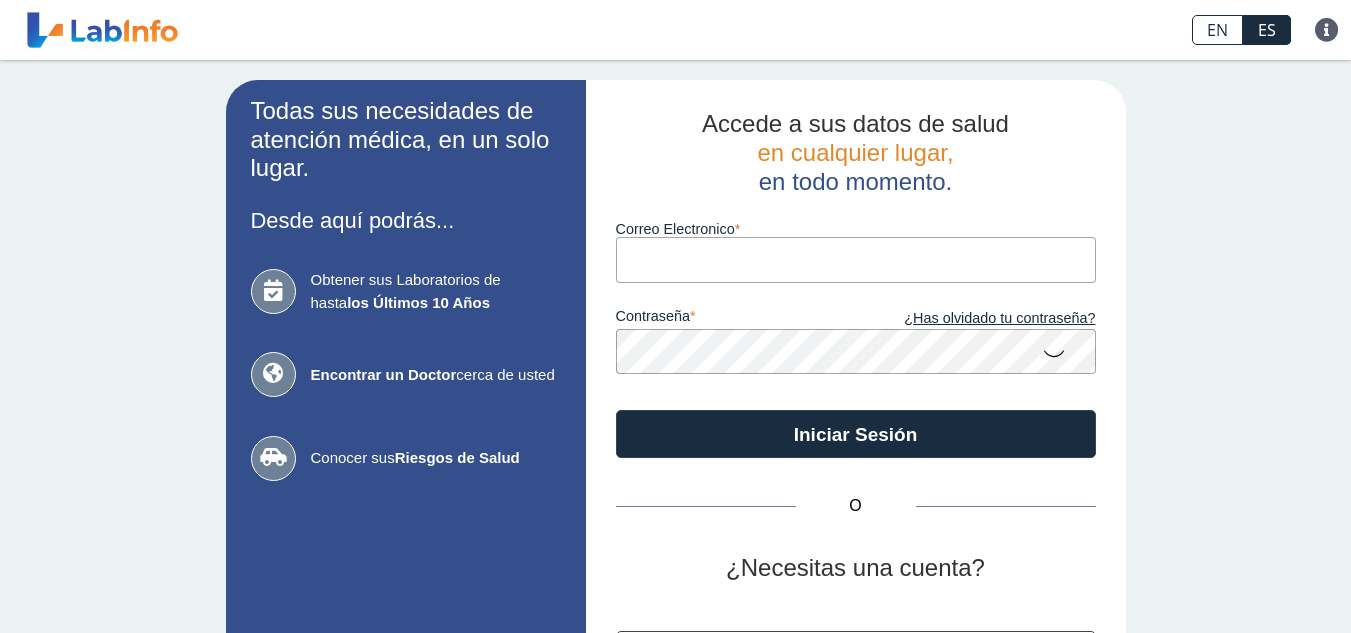 scroll, scrollTop: 0, scrollLeft: 0, axis: both 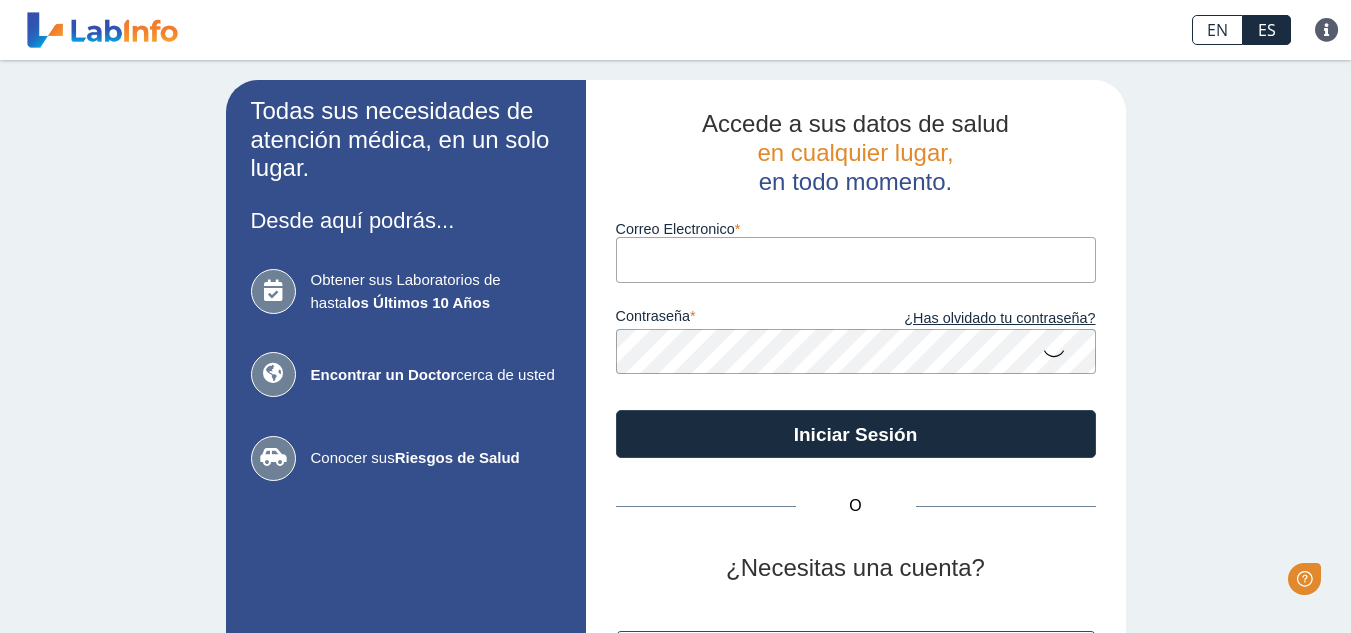 click on "Correo Electronico" at bounding box center (856, 259) 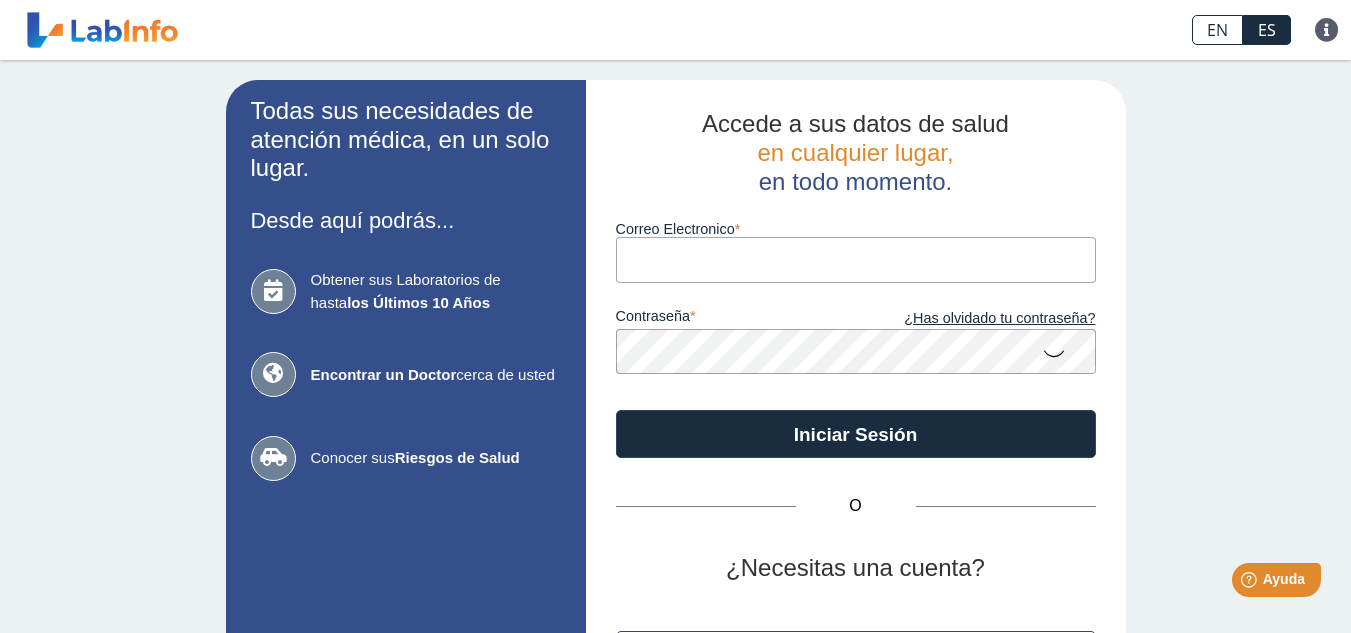 type on "[EMAIL_ADDRESS][DOMAIN_NAME]" 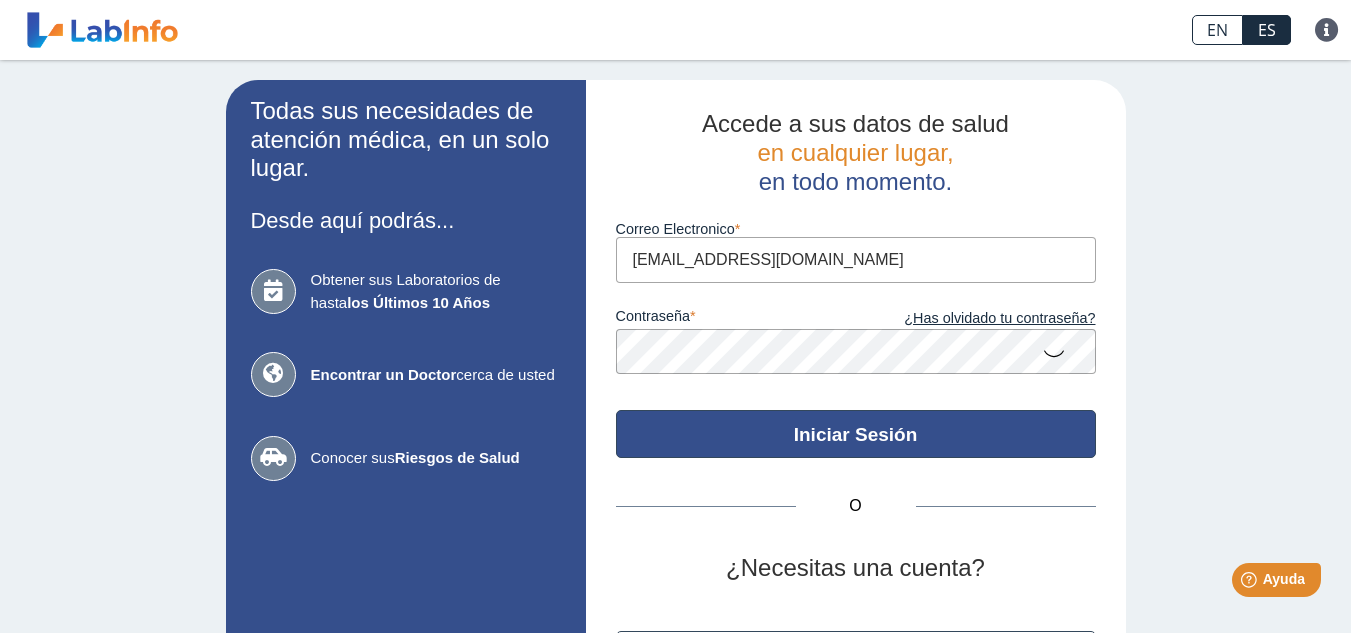 click on "Iniciar Sesión" 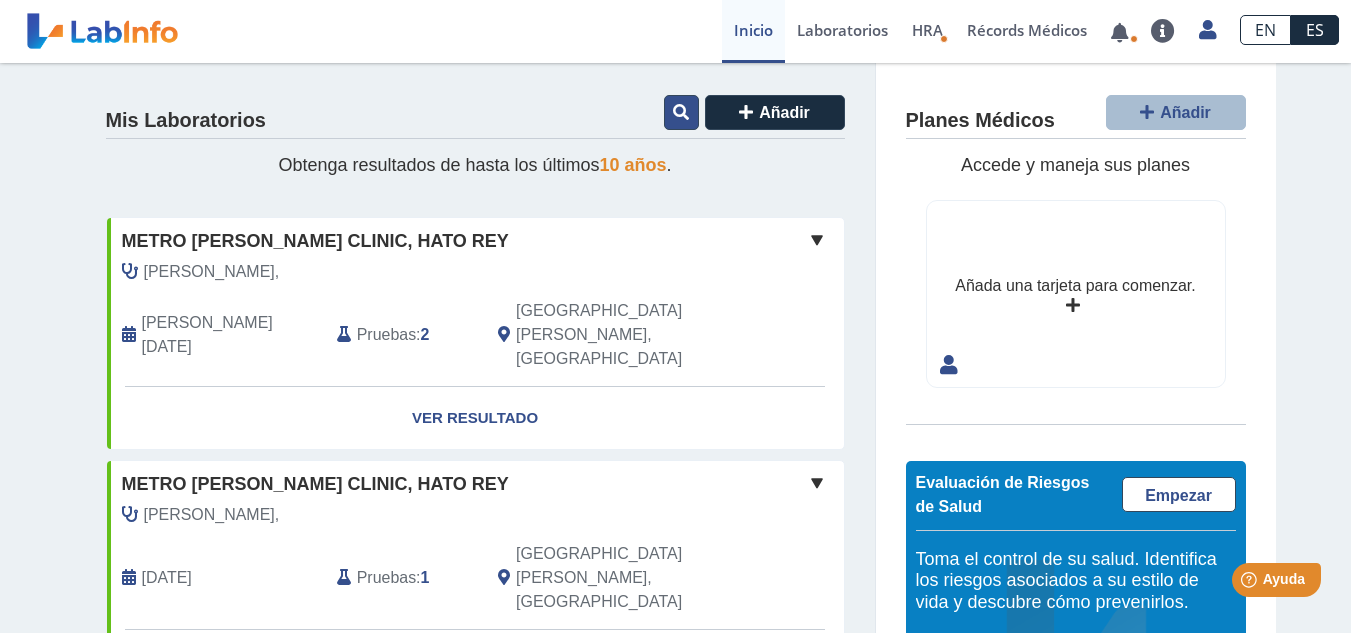 click at bounding box center [681, 112] 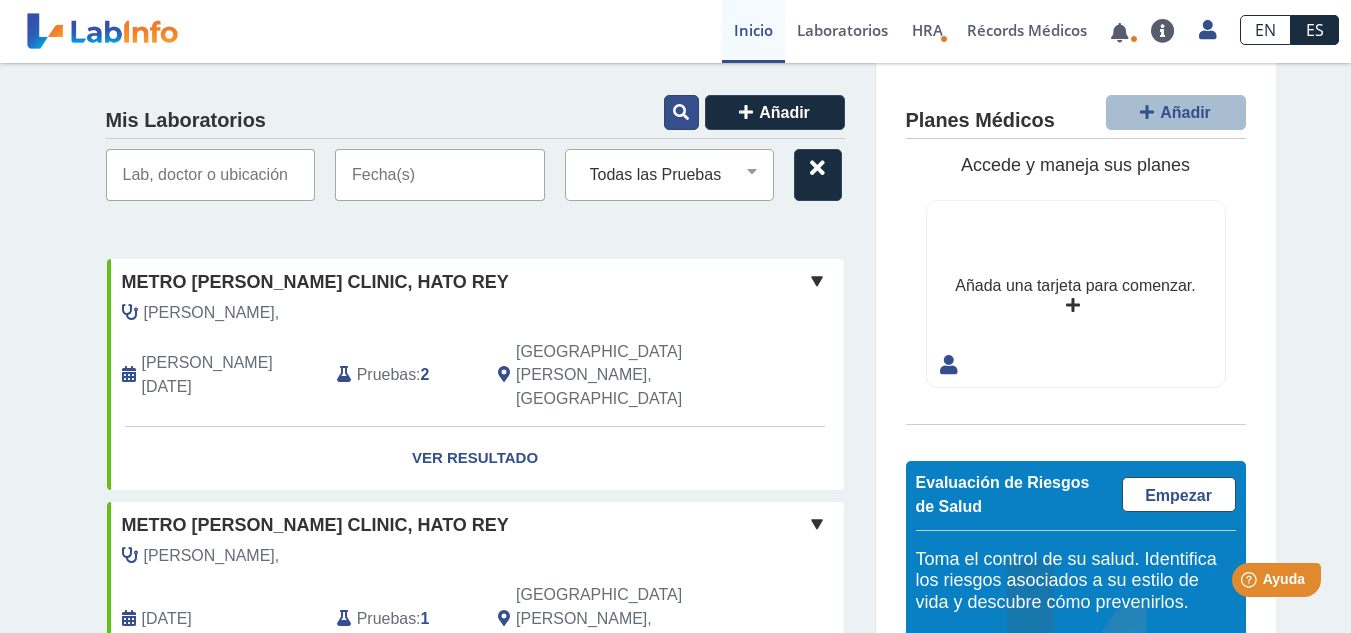 click at bounding box center [681, 112] 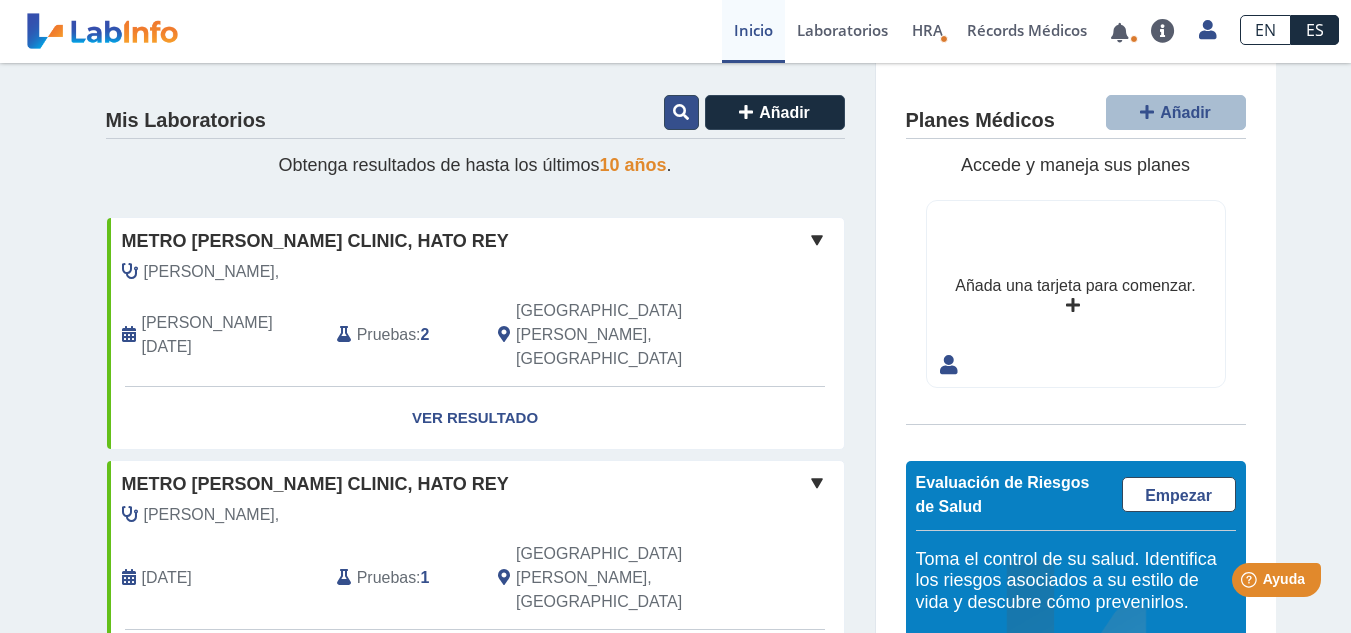 click at bounding box center [681, 112] 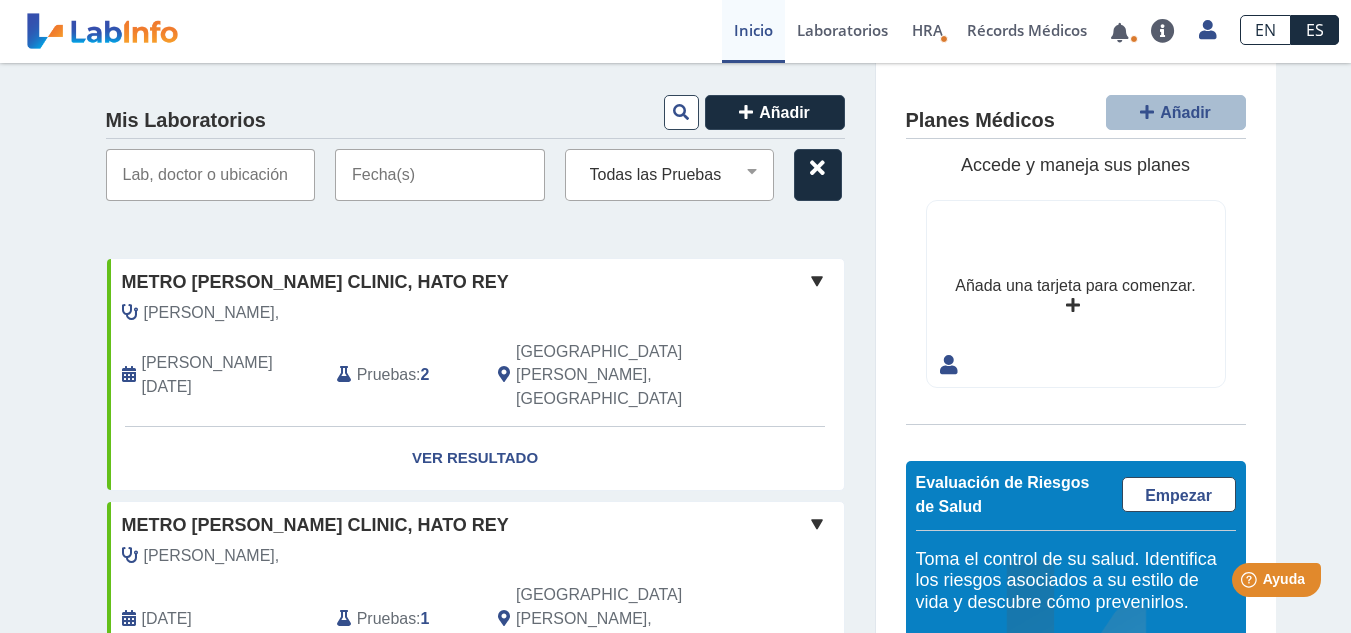 click at bounding box center (440, 175) 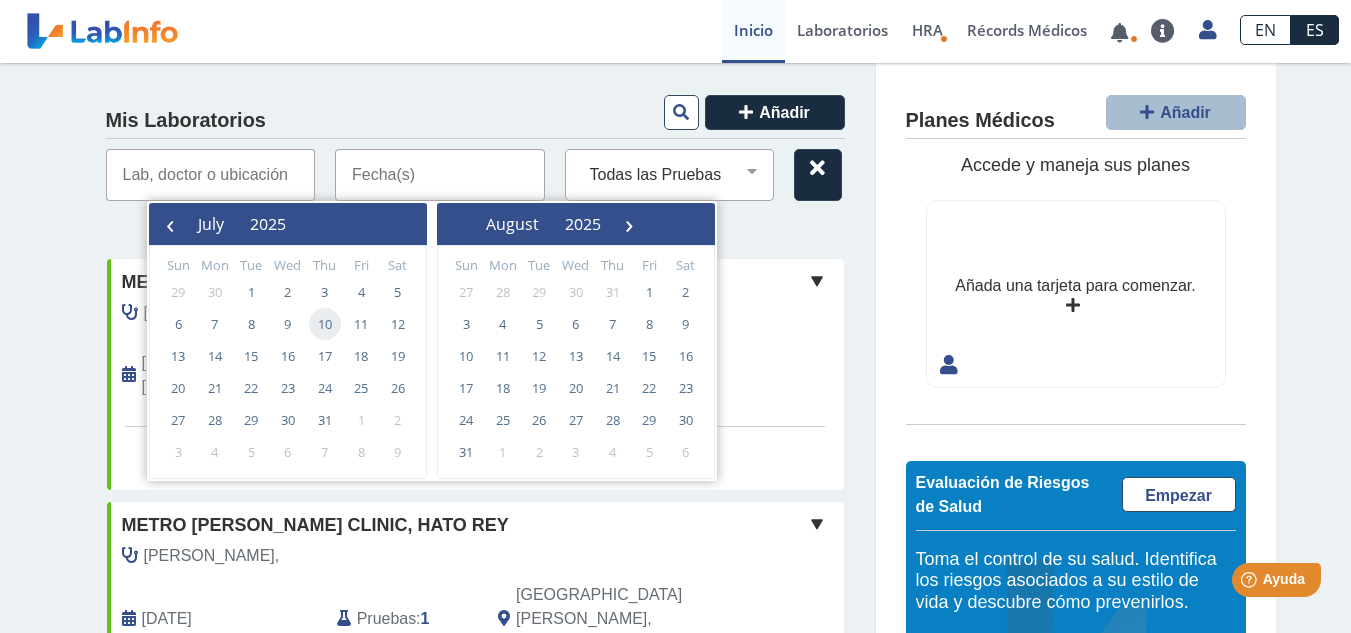 click on "10" 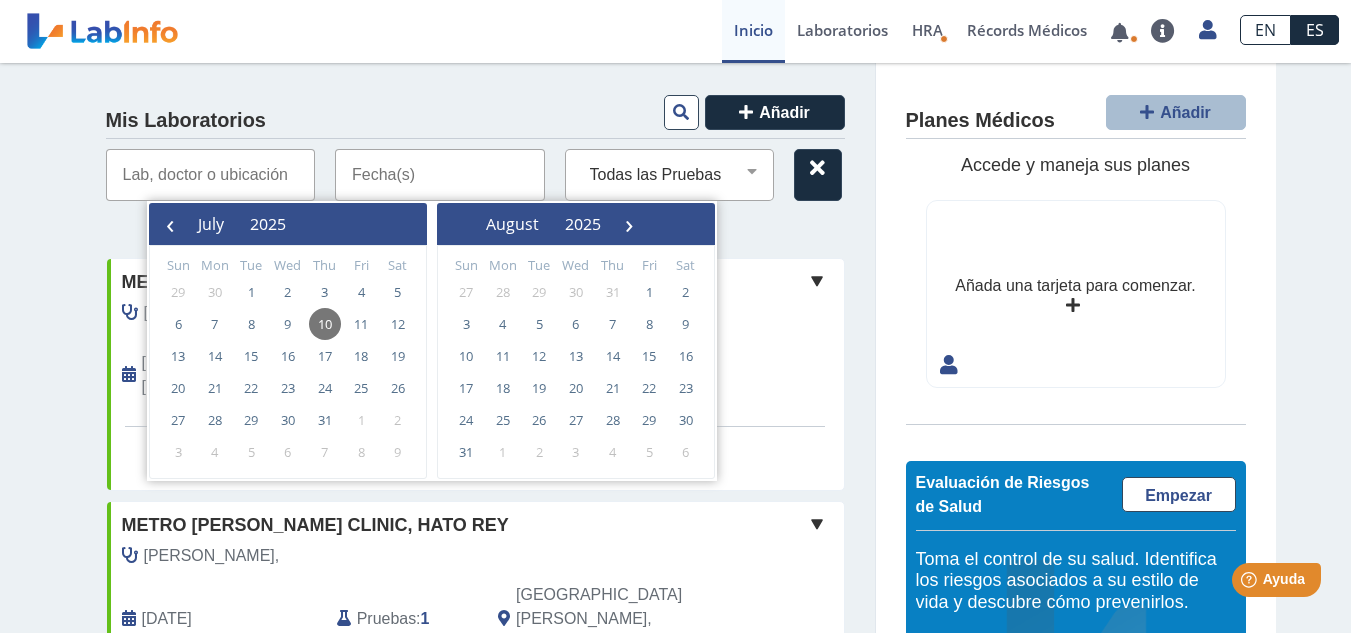 click on "10" 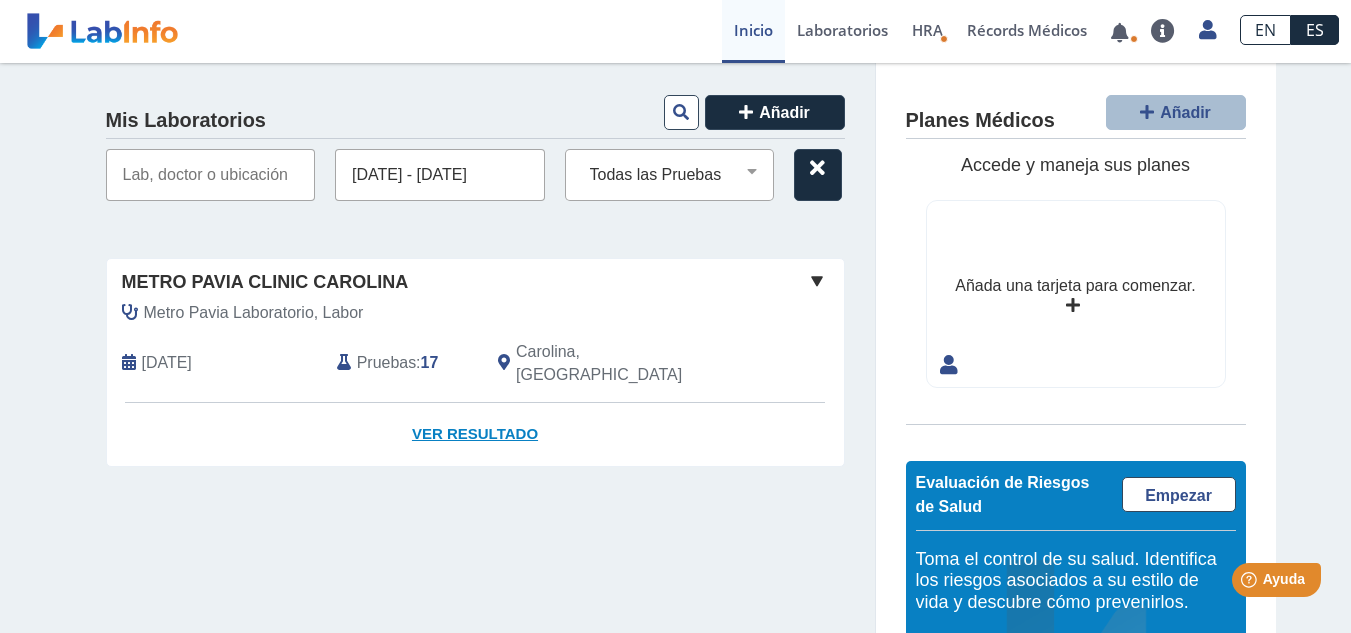 click on "Ver Resultado" 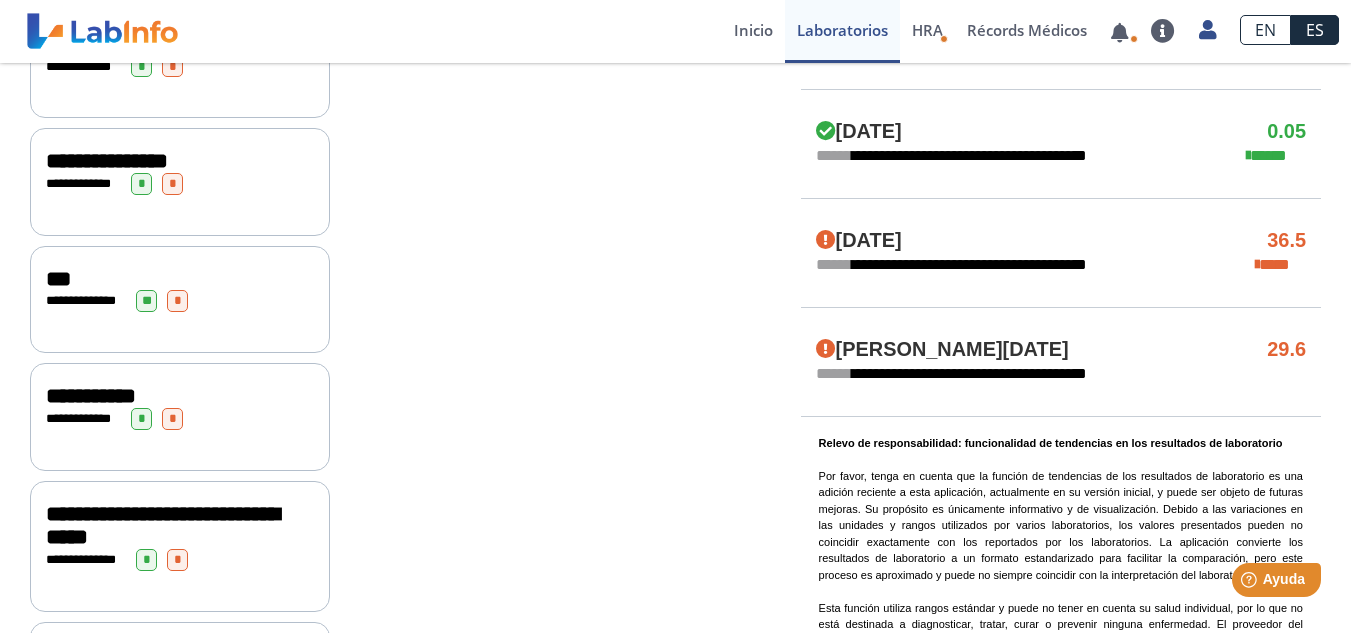 scroll, scrollTop: 1274, scrollLeft: 0, axis: vertical 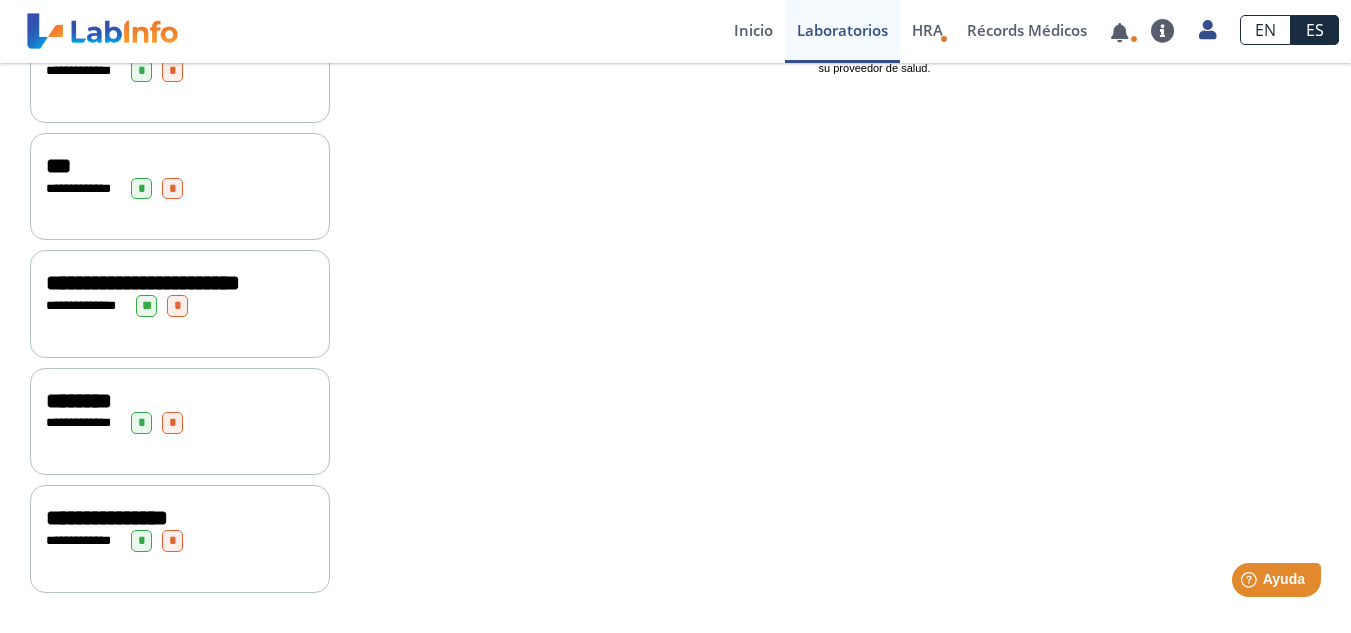 click on "**********" 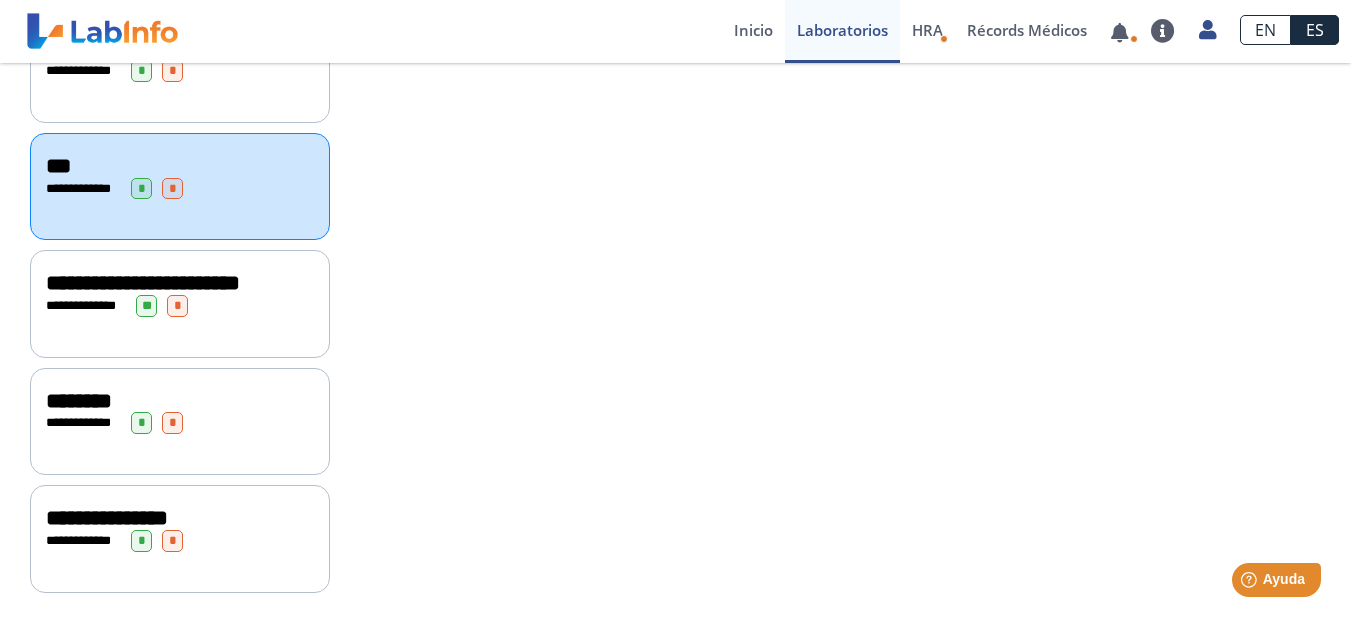 click on "**********" 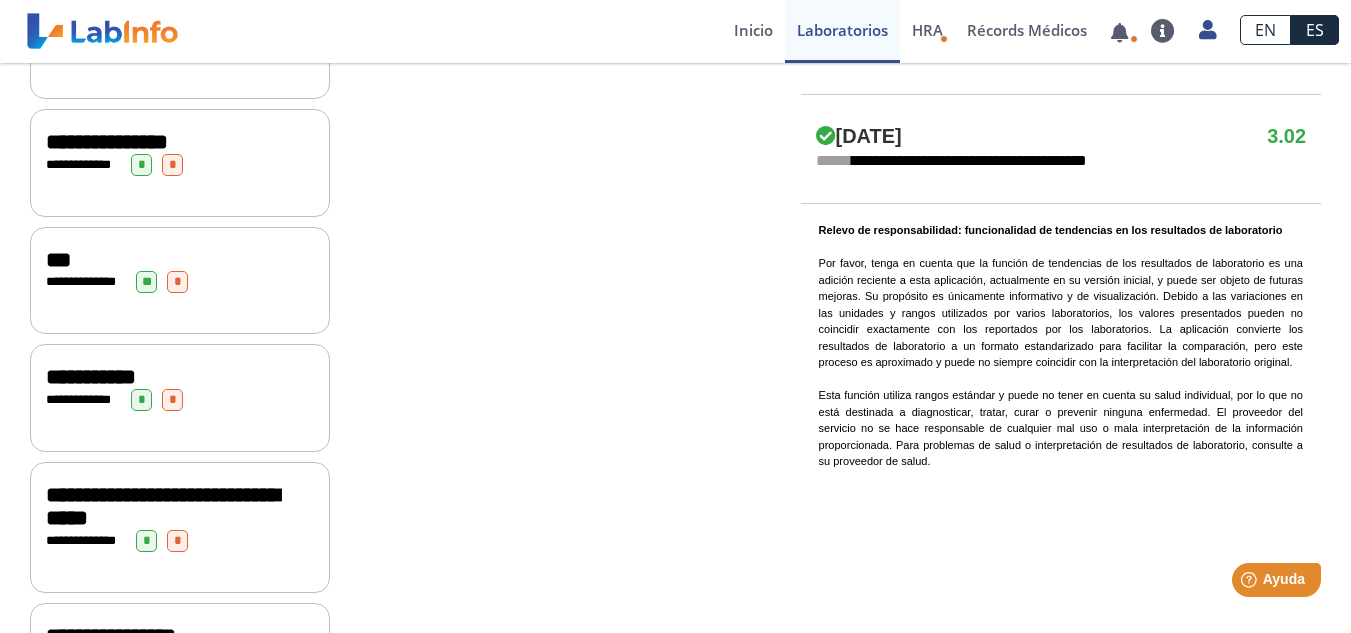 scroll, scrollTop: 1251, scrollLeft: 0, axis: vertical 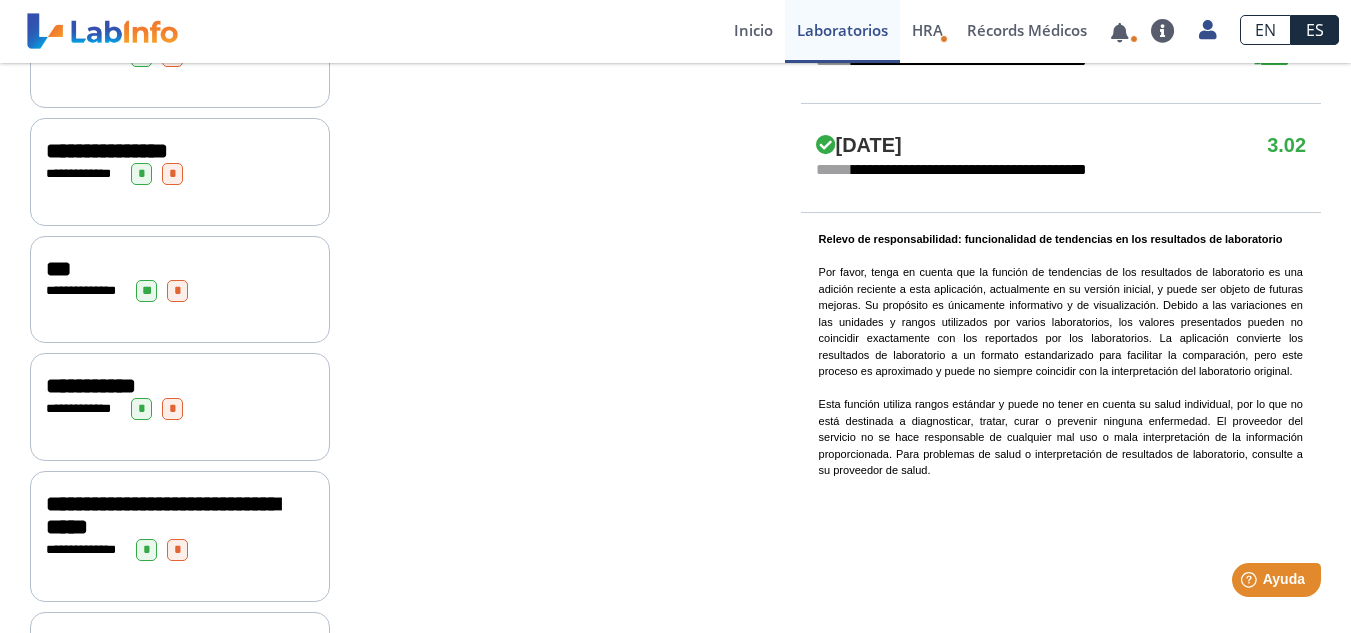 drag, startPoint x: 1317, startPoint y: 365, endPoint x: 1297, endPoint y: 306, distance: 62.297672 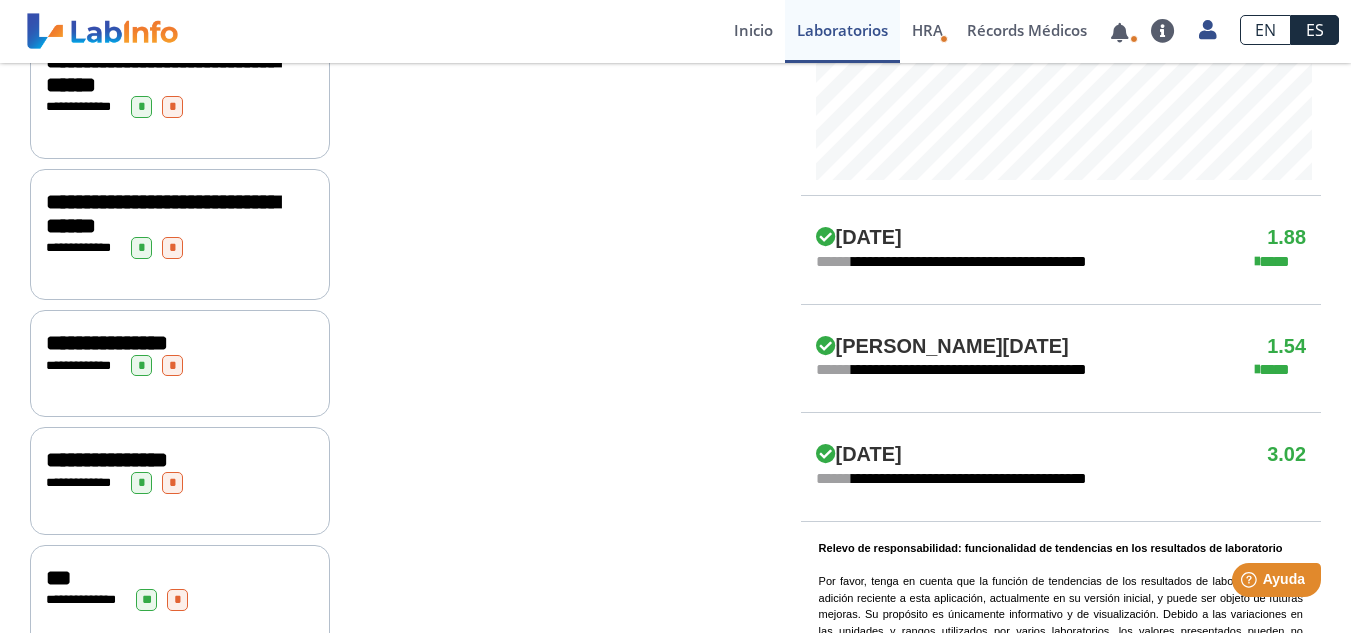 scroll, scrollTop: 609, scrollLeft: 0, axis: vertical 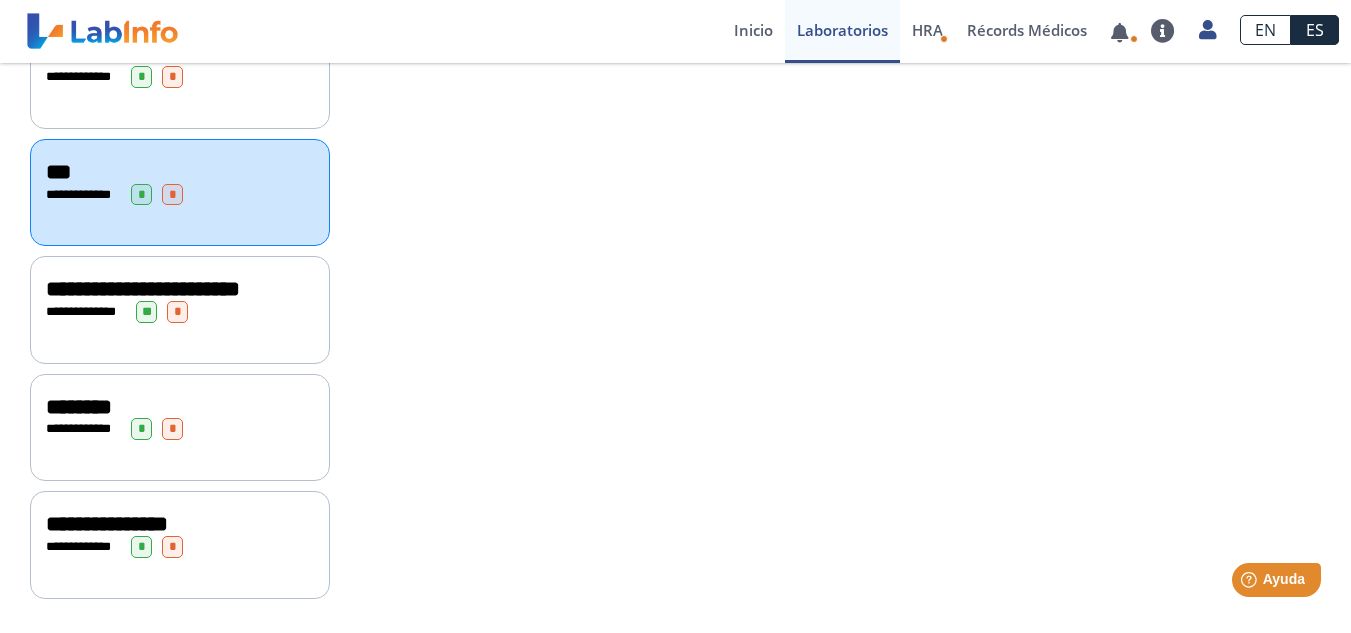 click on "**********" 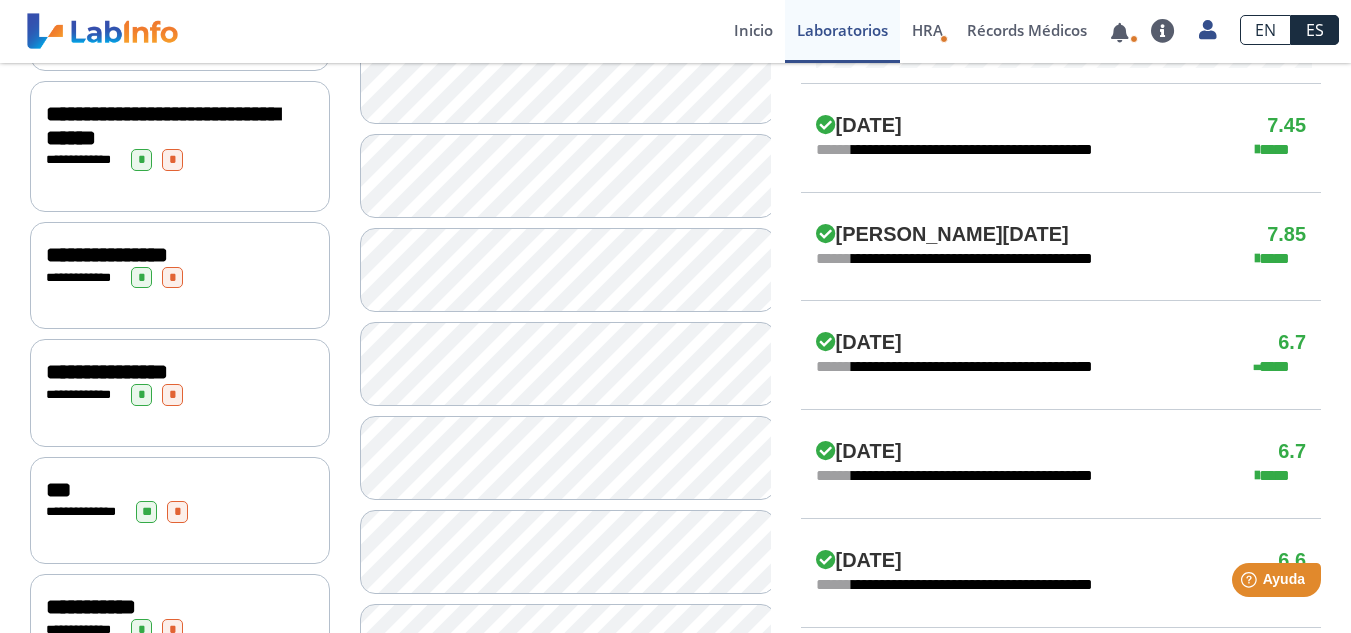 scroll, scrollTop: 1025, scrollLeft: 0, axis: vertical 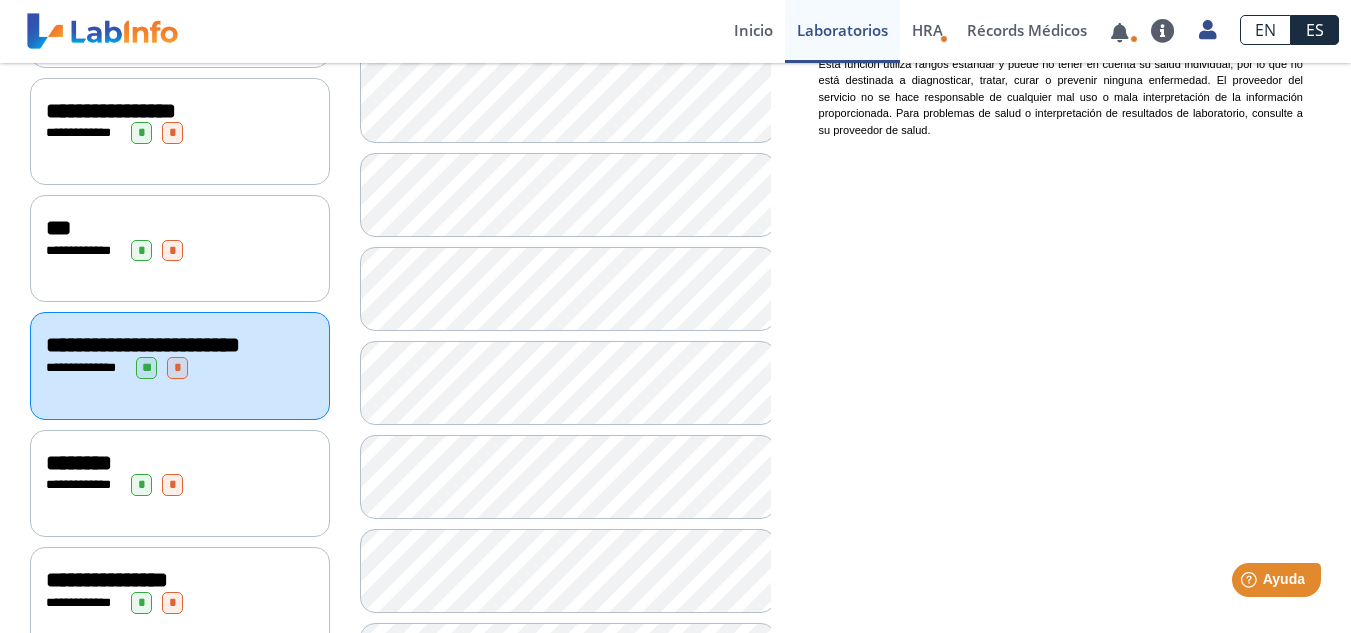 click on "**********" 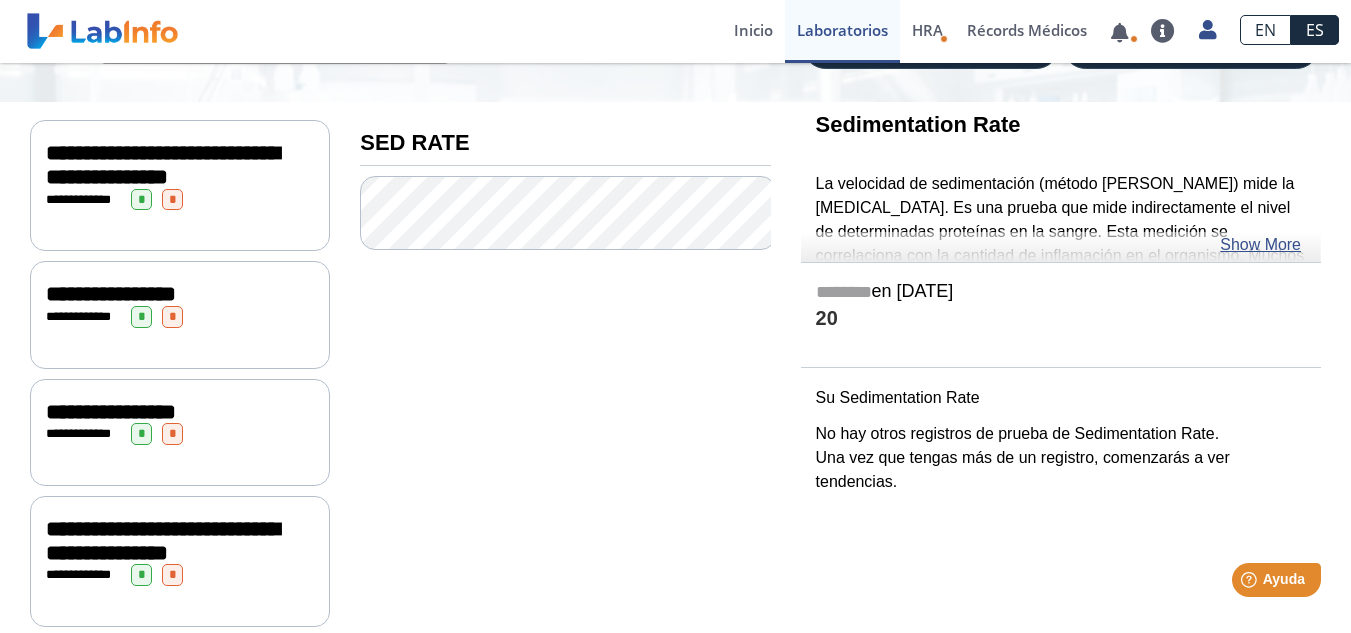 scroll, scrollTop: 201, scrollLeft: 0, axis: vertical 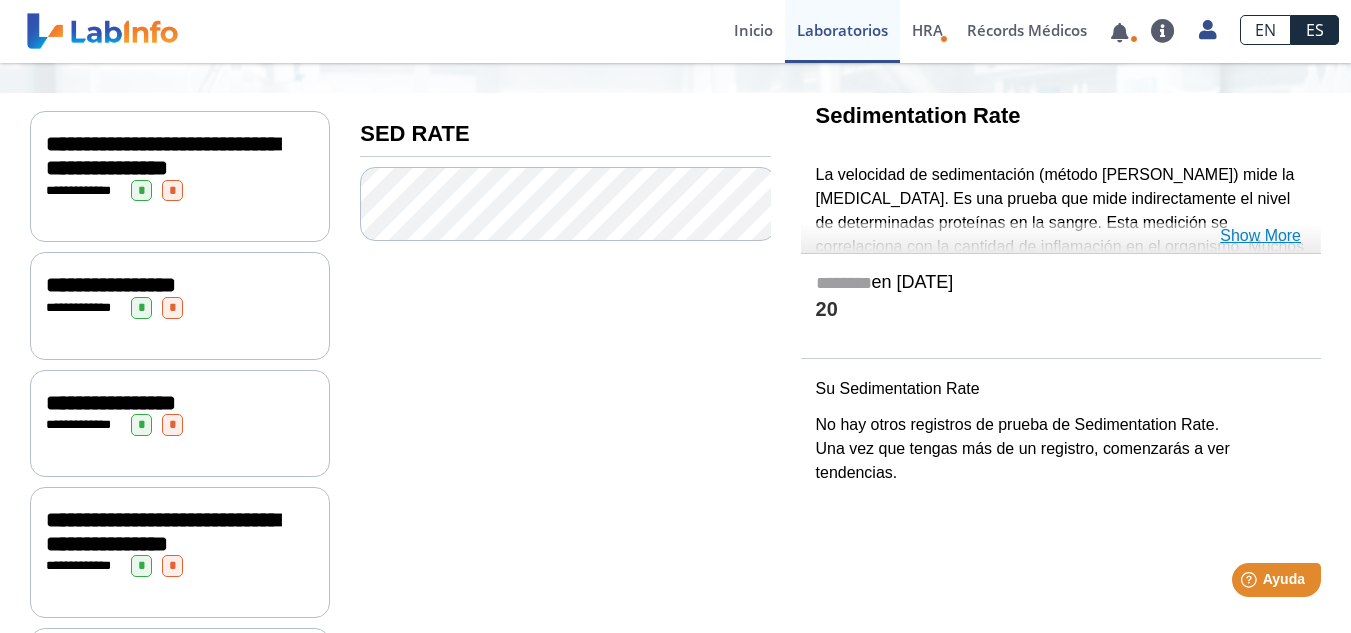 click on "Show More" 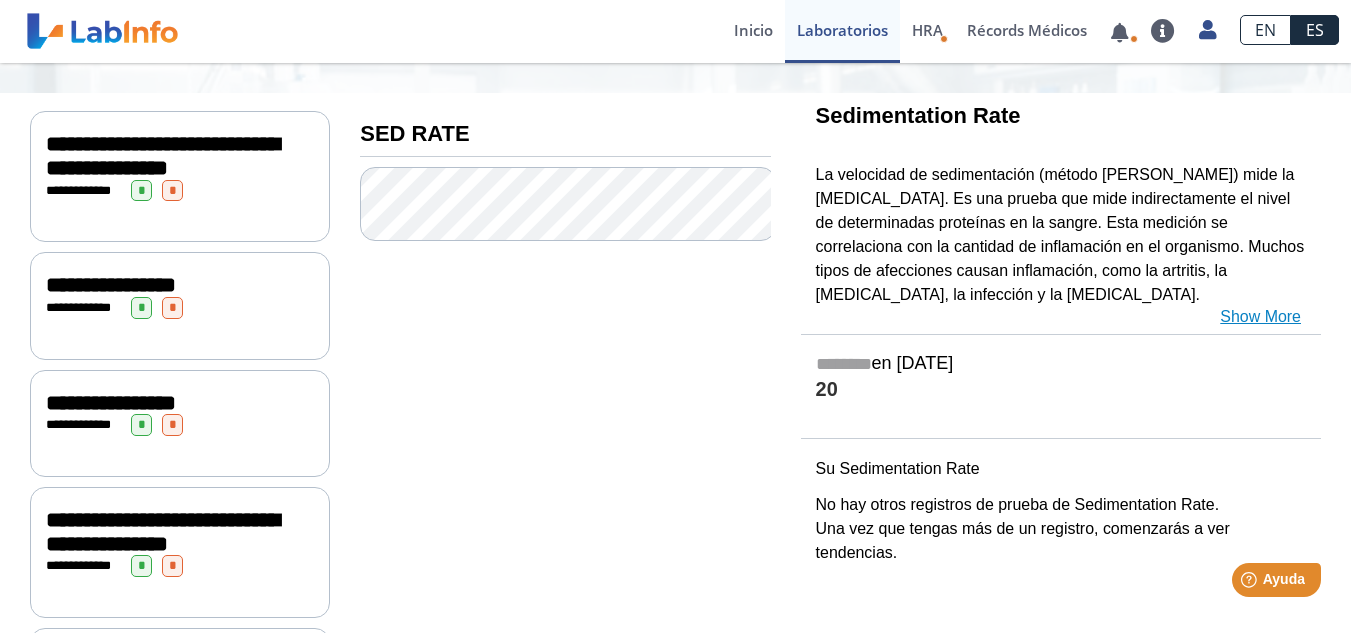 drag, startPoint x: 1256, startPoint y: 240, endPoint x: 1289, endPoint y: 335, distance: 100.56838 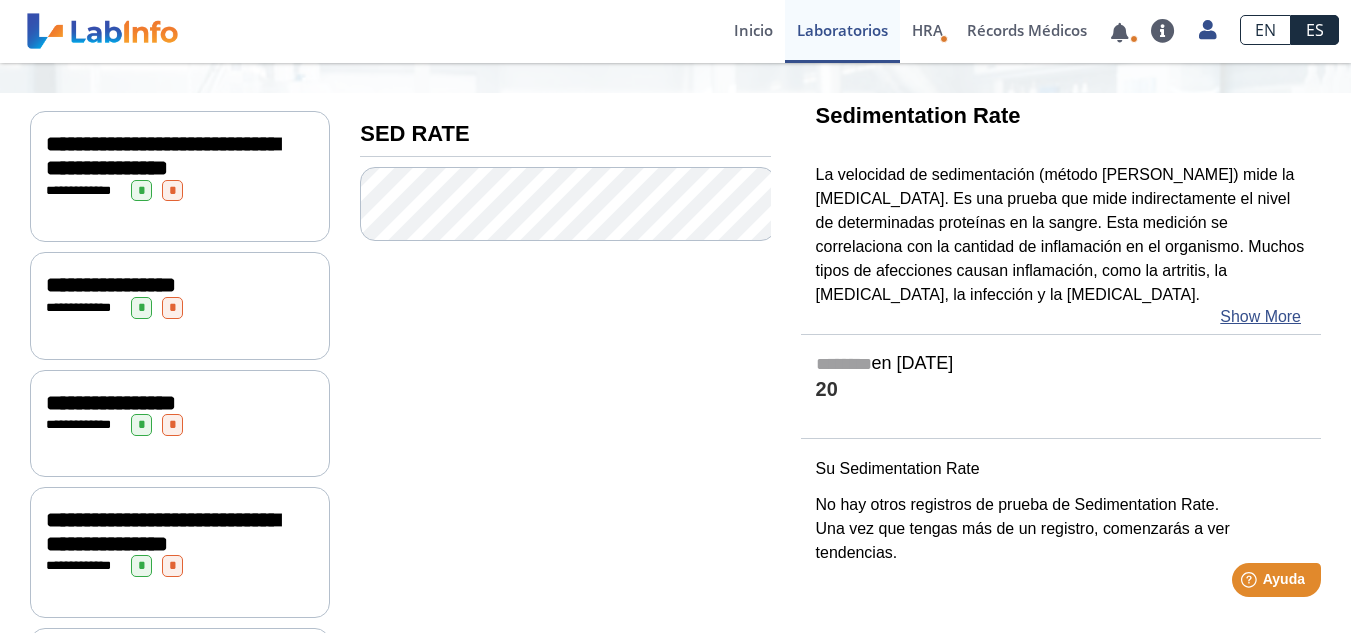 click on "********  en Jul 10, 2025" 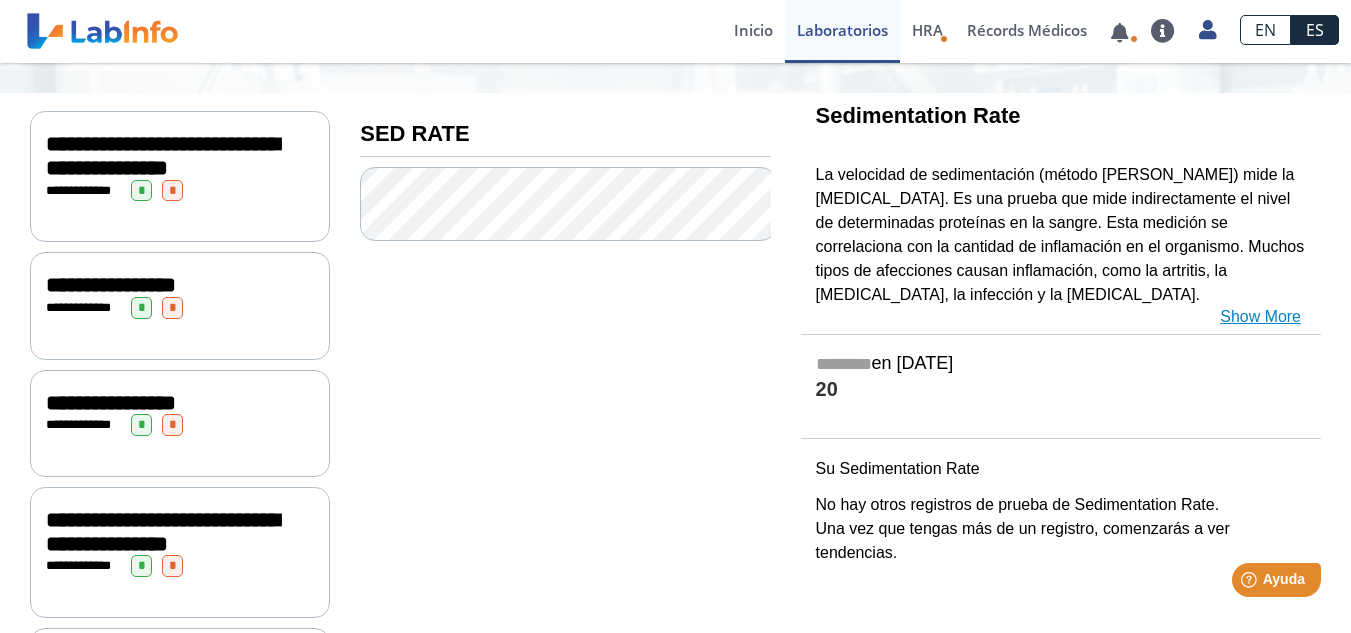 click on "Show More" 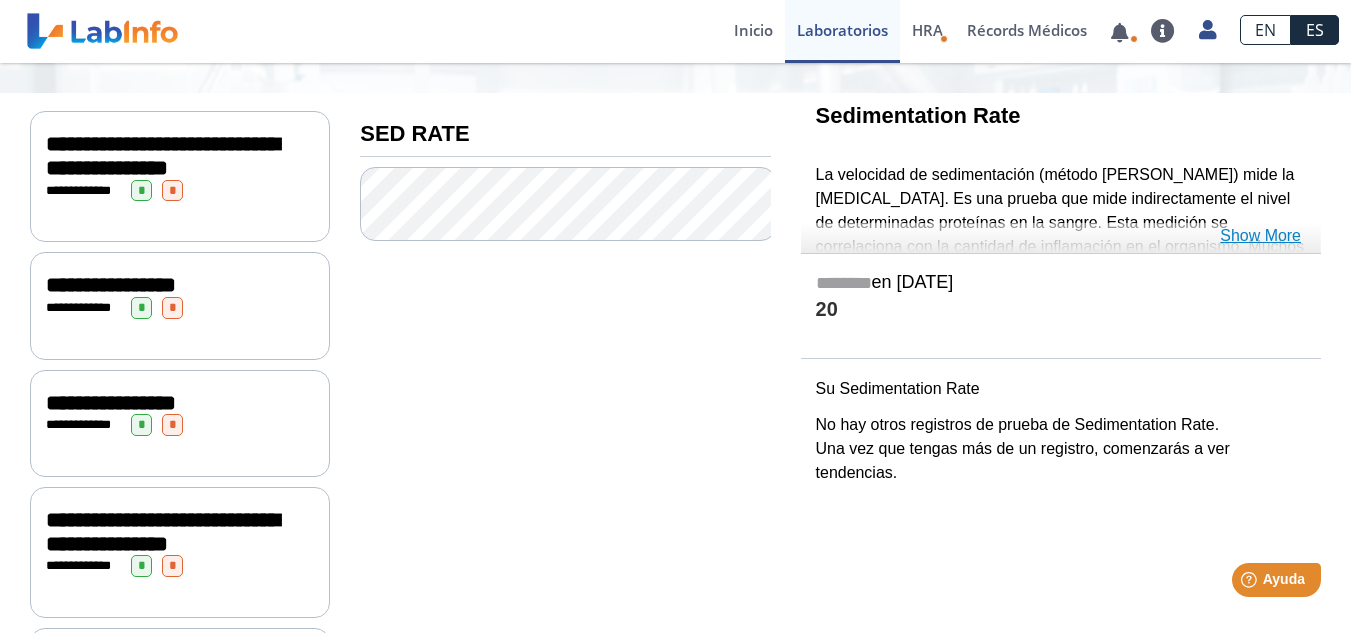 click on "Show More" 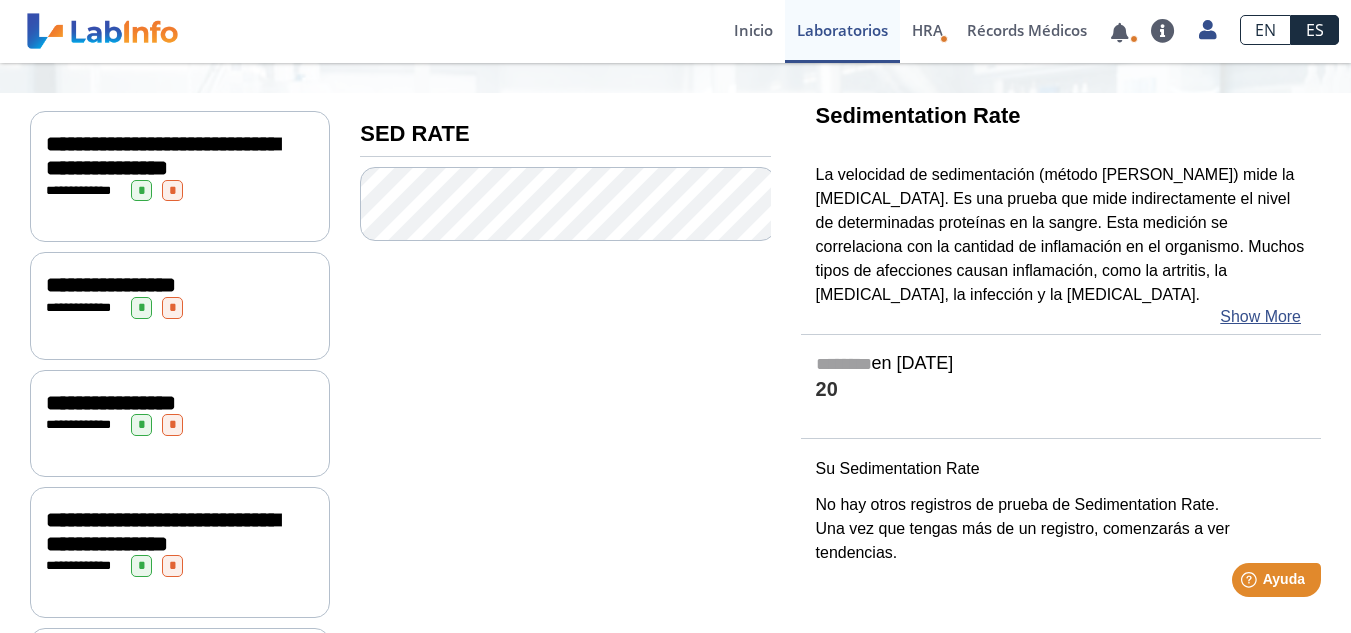 click on "**********" 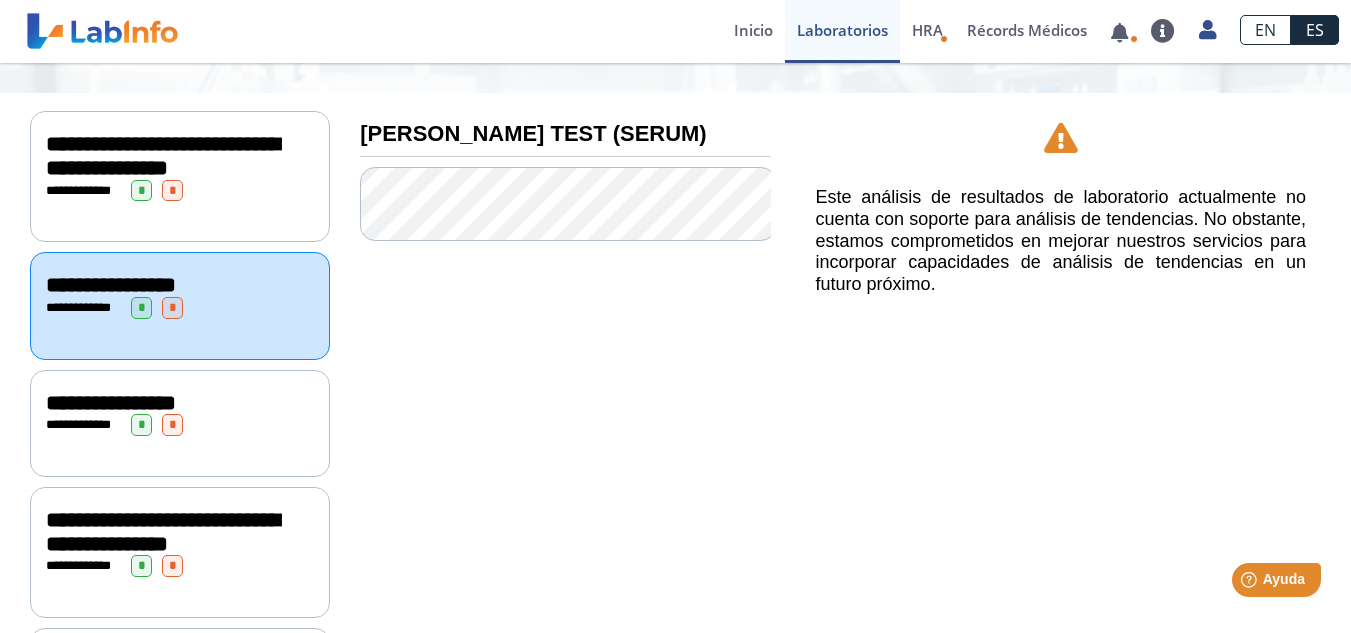 click on "**********" 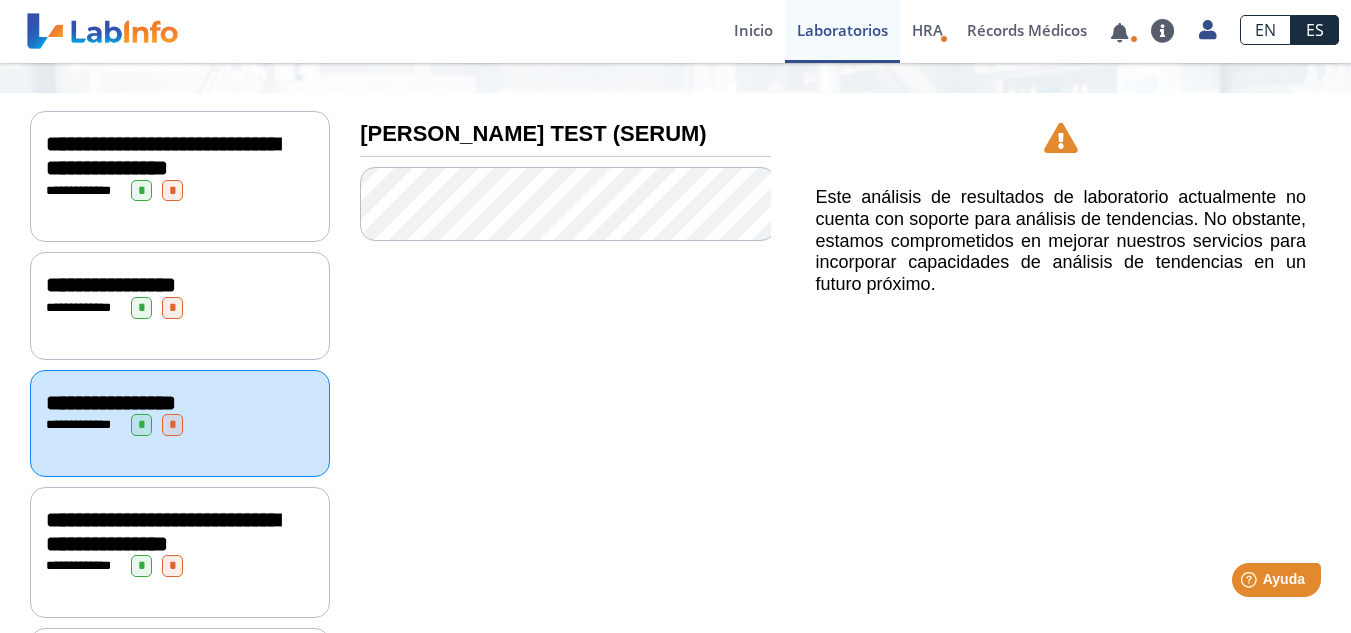 click on "**********" 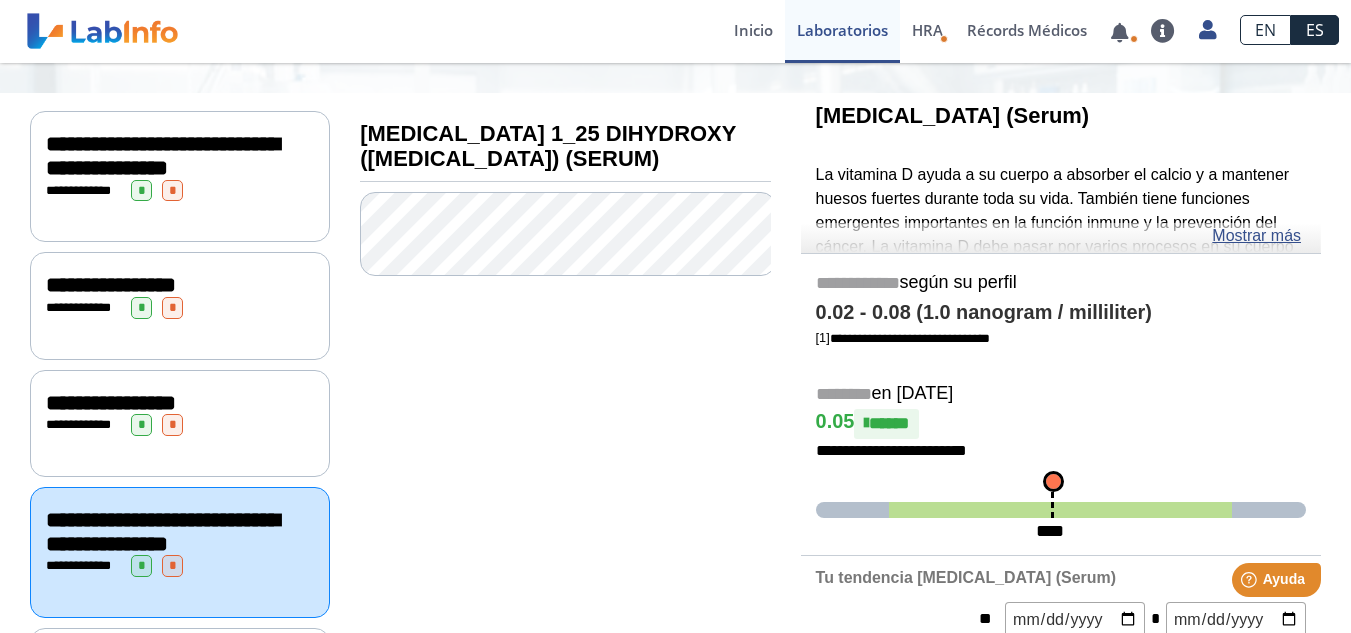 click on "**********" 